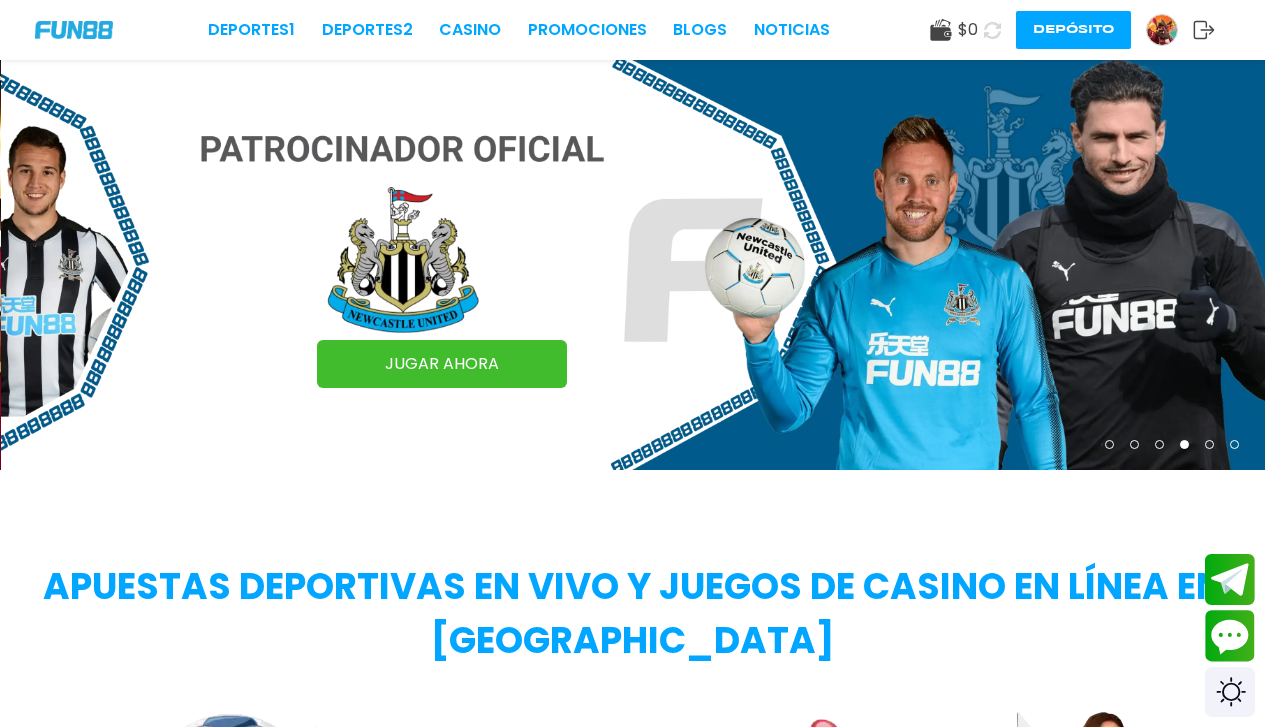 click at bounding box center (1162, 30) 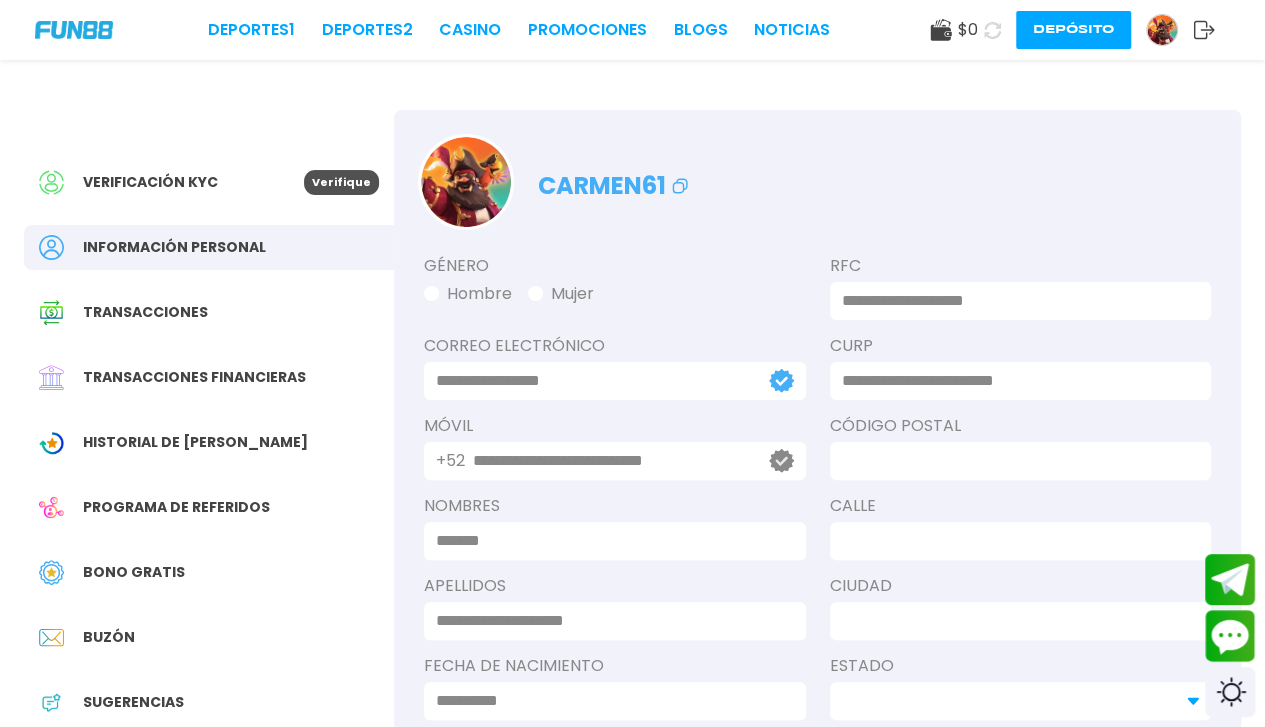 scroll, scrollTop: 0, scrollLeft: 0, axis: both 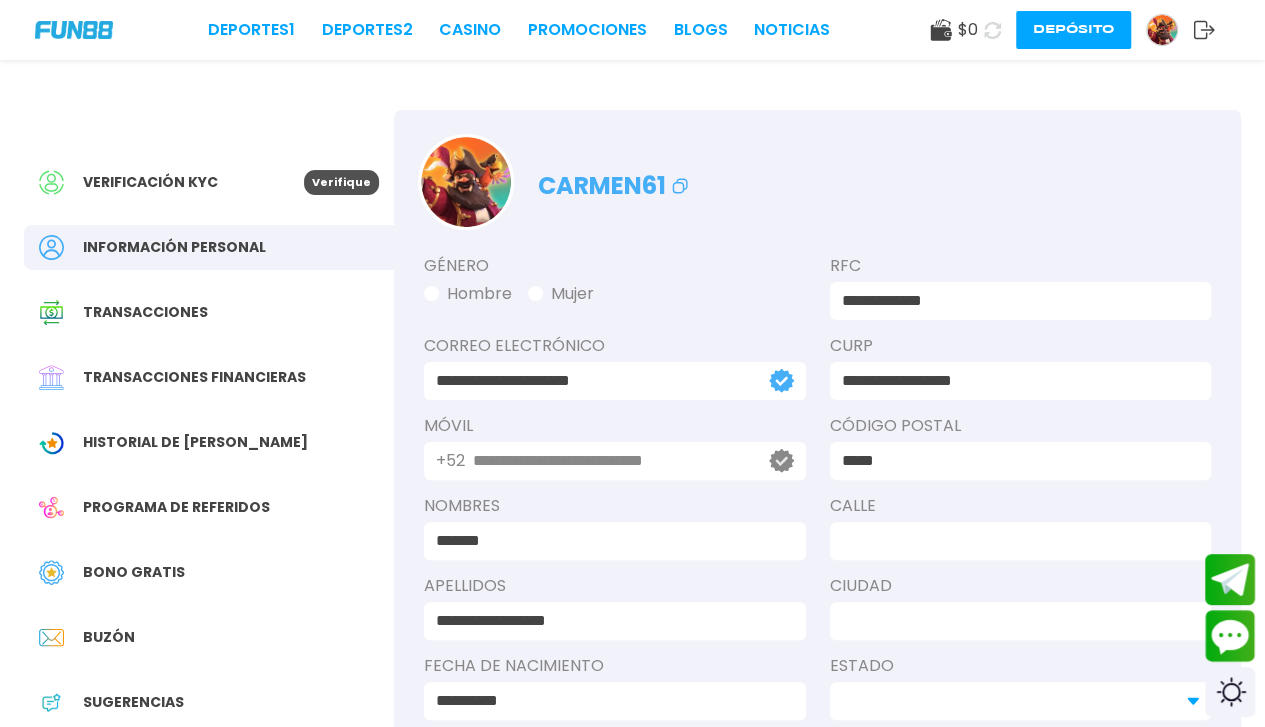 type on "**********" 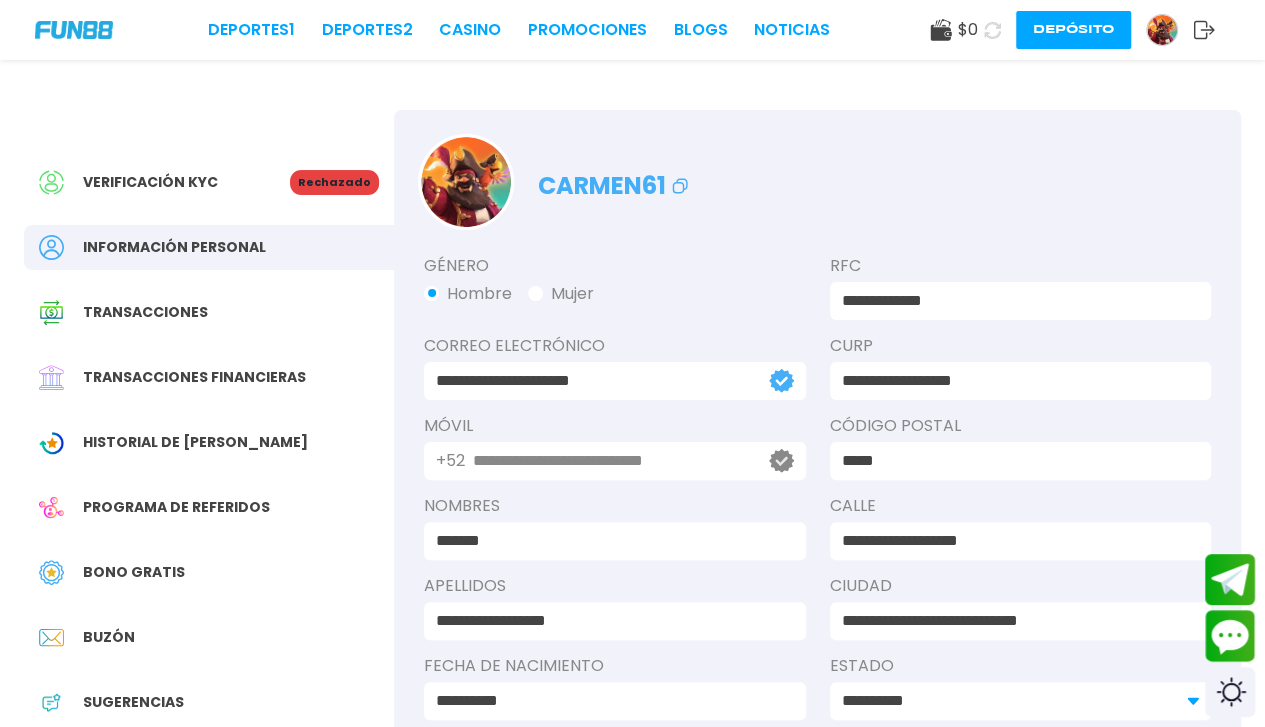 click on "Verificación KYC Rechazado" at bounding box center (209, 182) 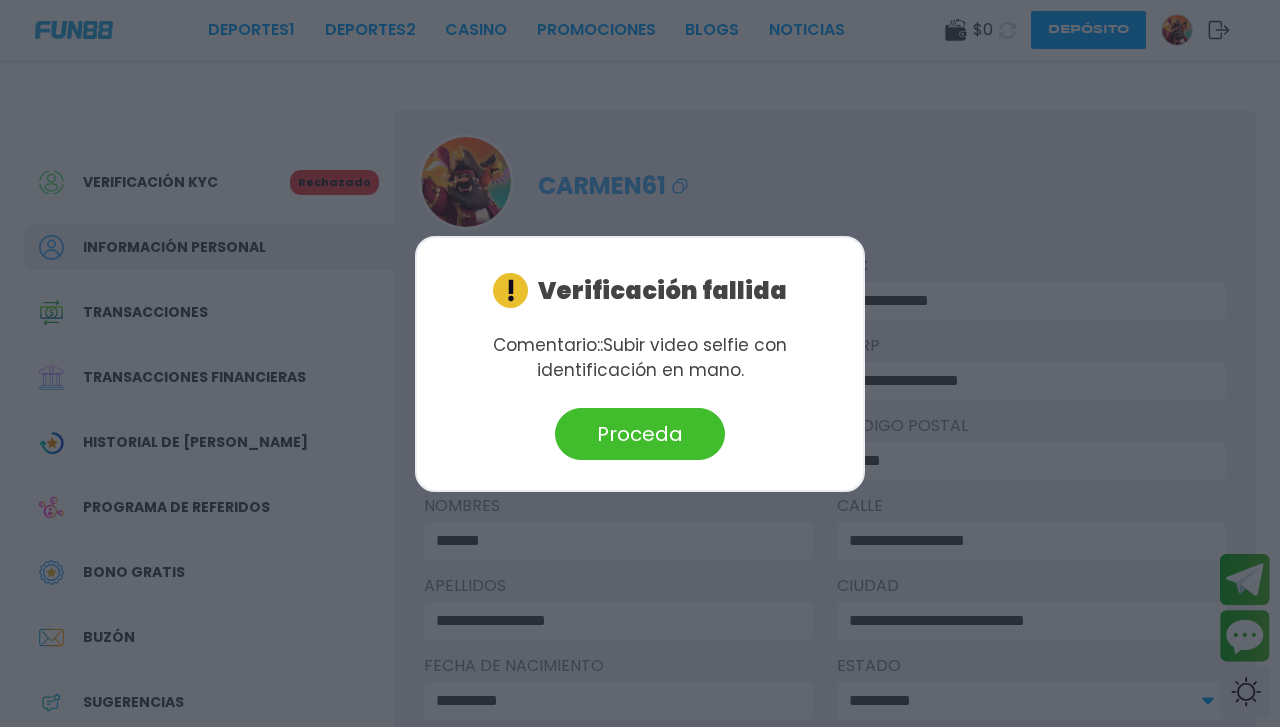click on "Proceda" at bounding box center (640, 434) 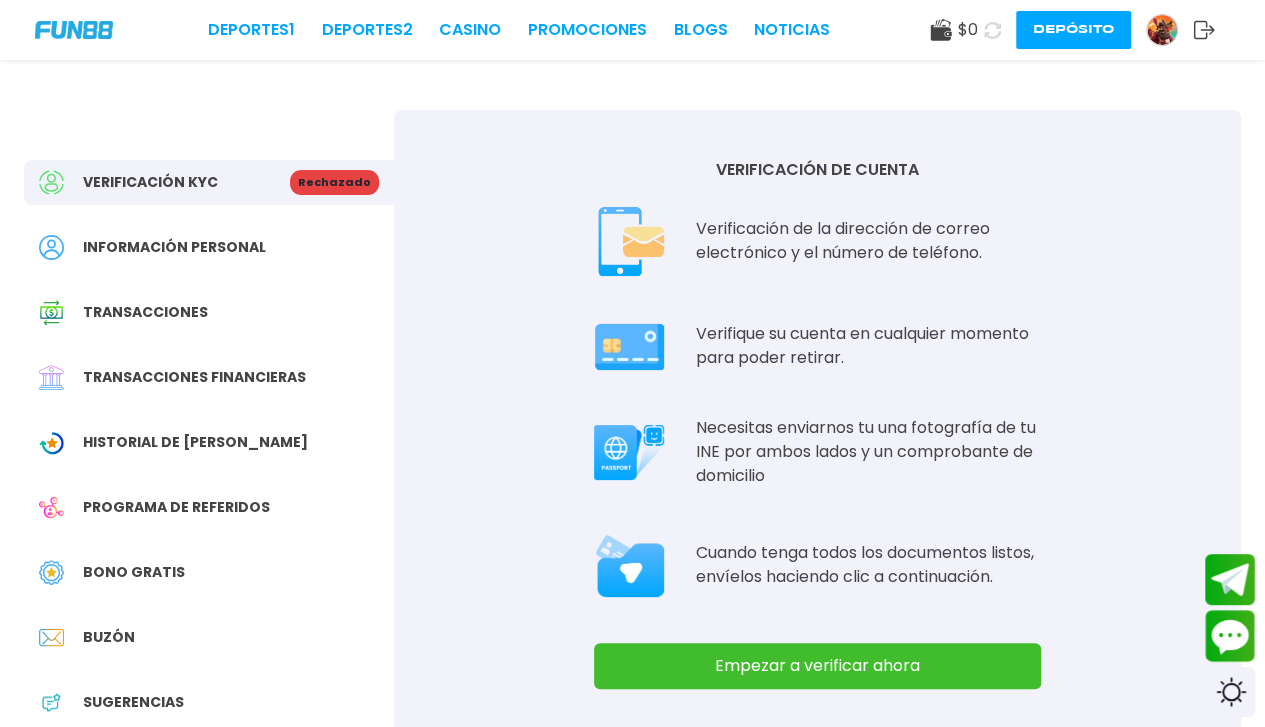 click on "Empezar a verificar ahora" at bounding box center [817, 666] 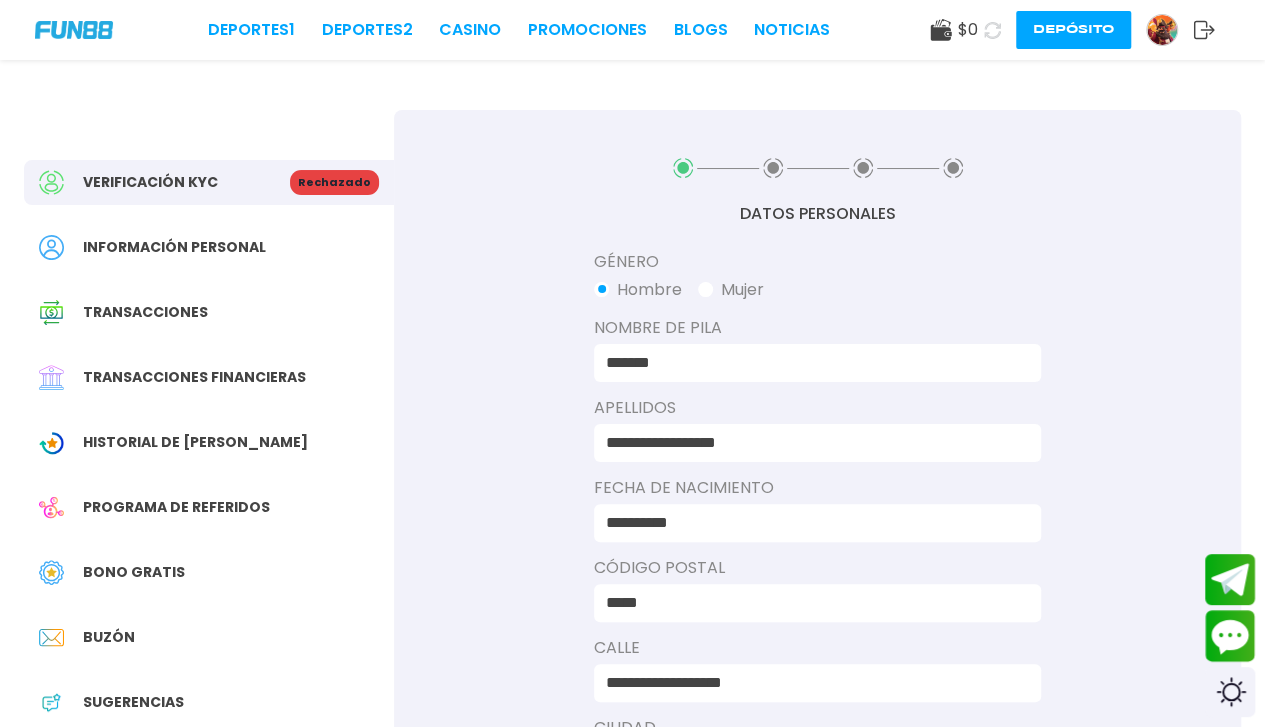 click on "*******" at bounding box center (811, 363) 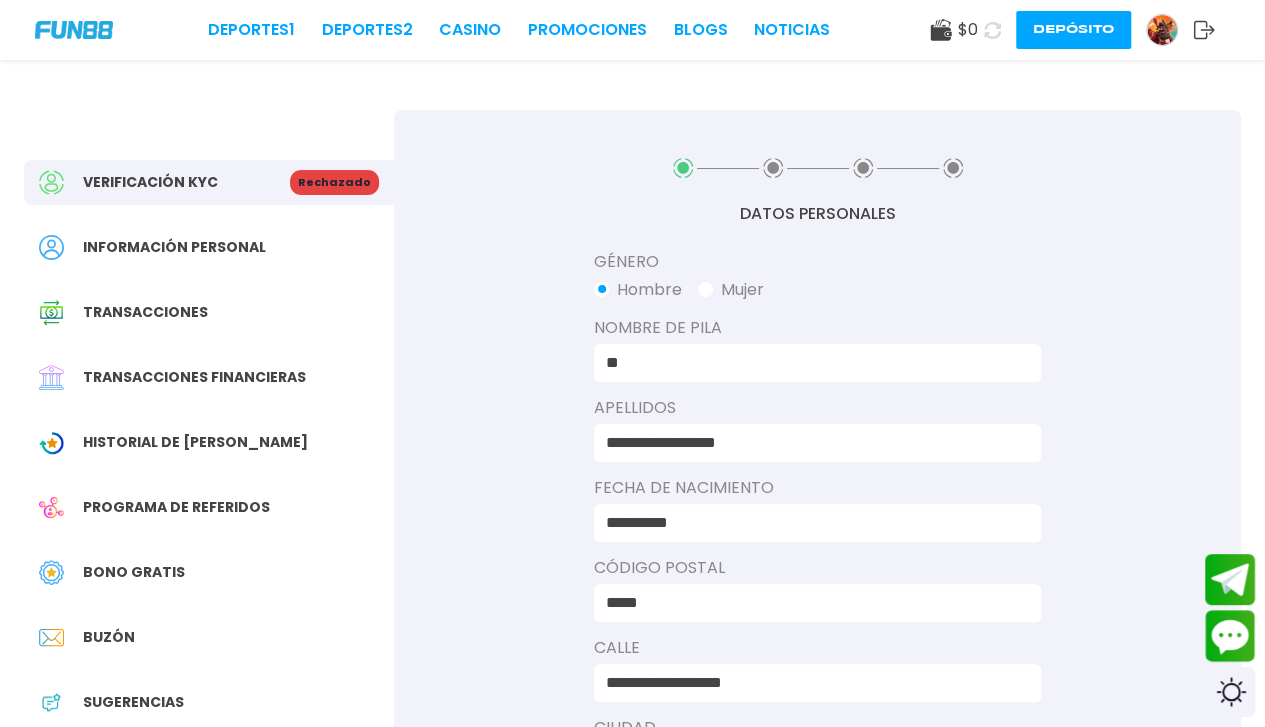 type on "**********" 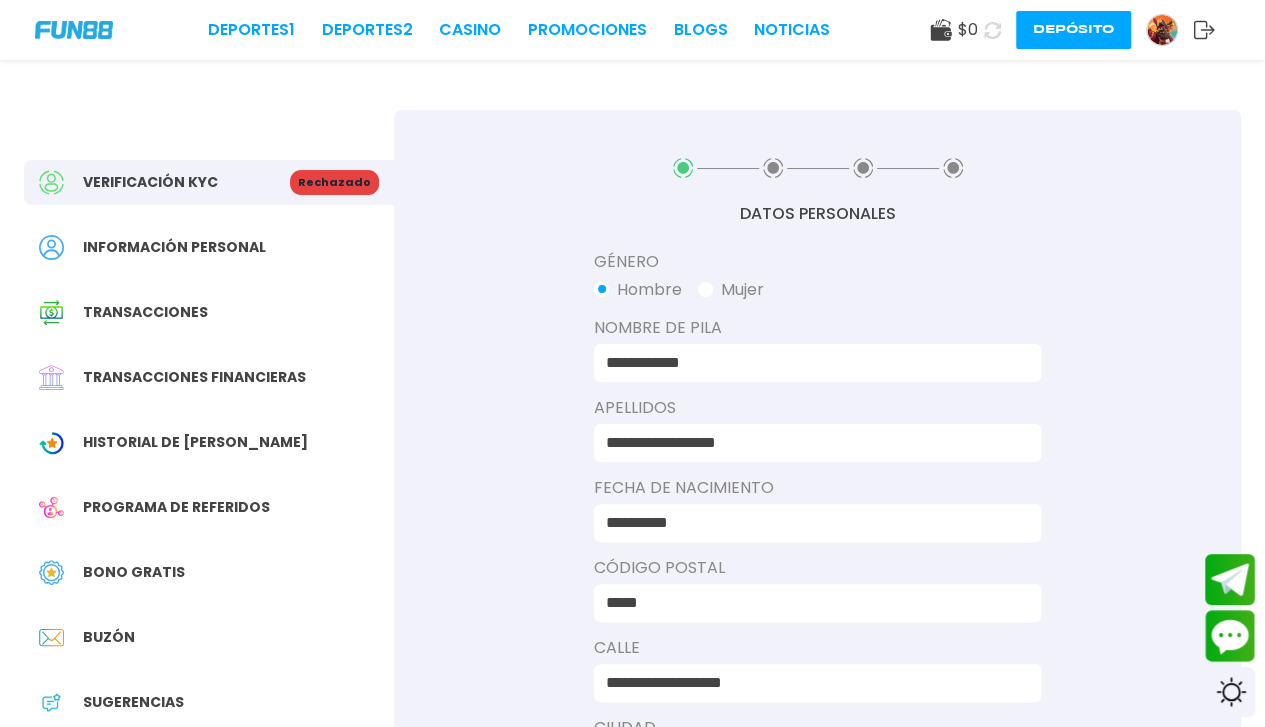 click at bounding box center [705, 289] 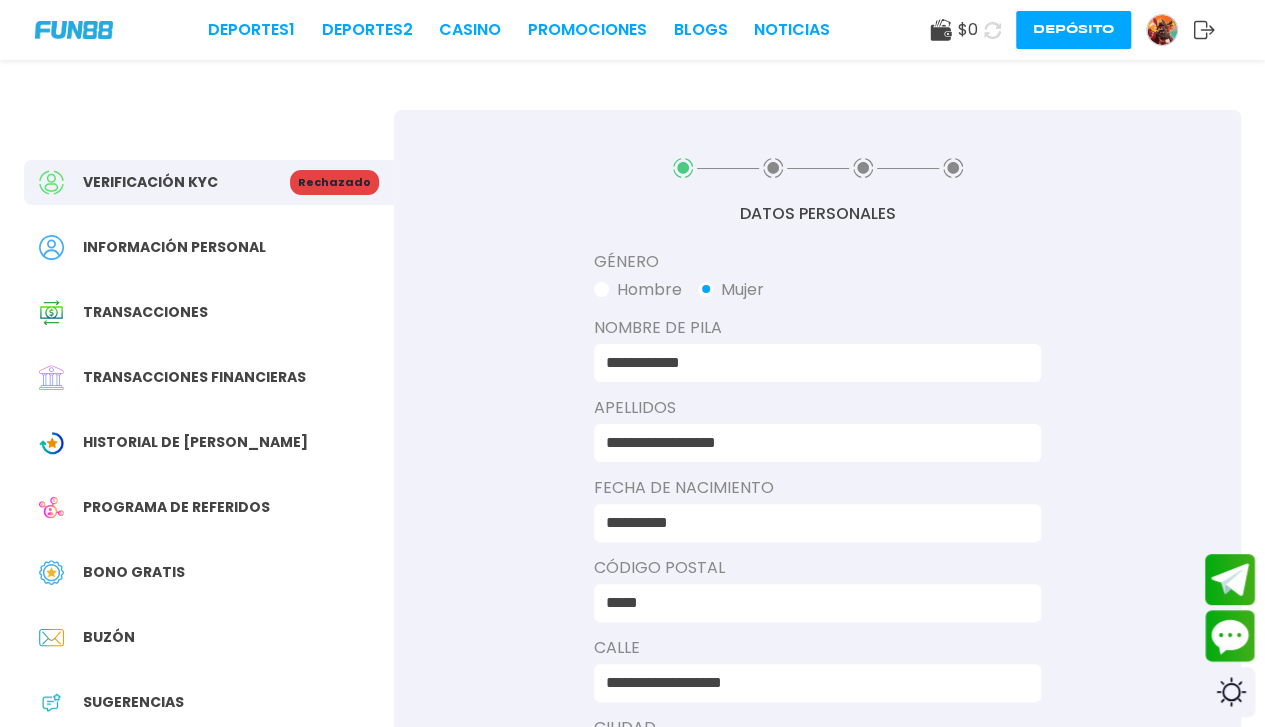 click on "**********" at bounding box center [817, 523] 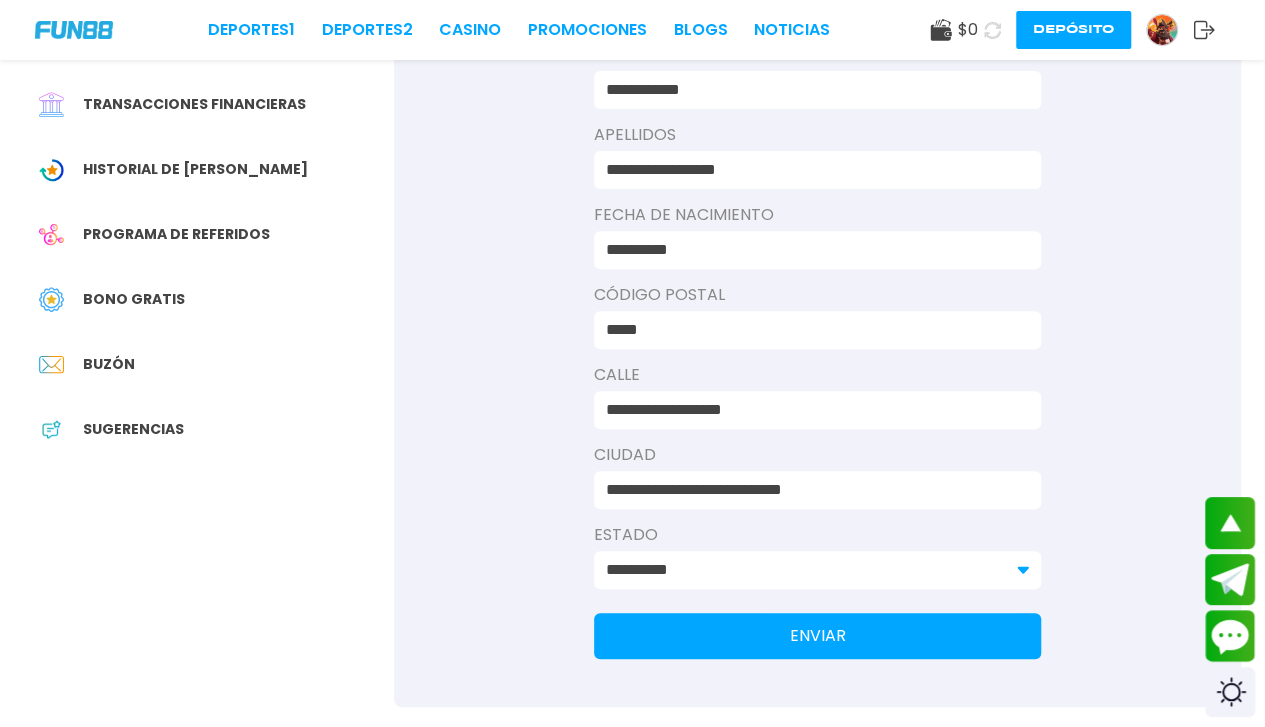 scroll, scrollTop: 340, scrollLeft: 0, axis: vertical 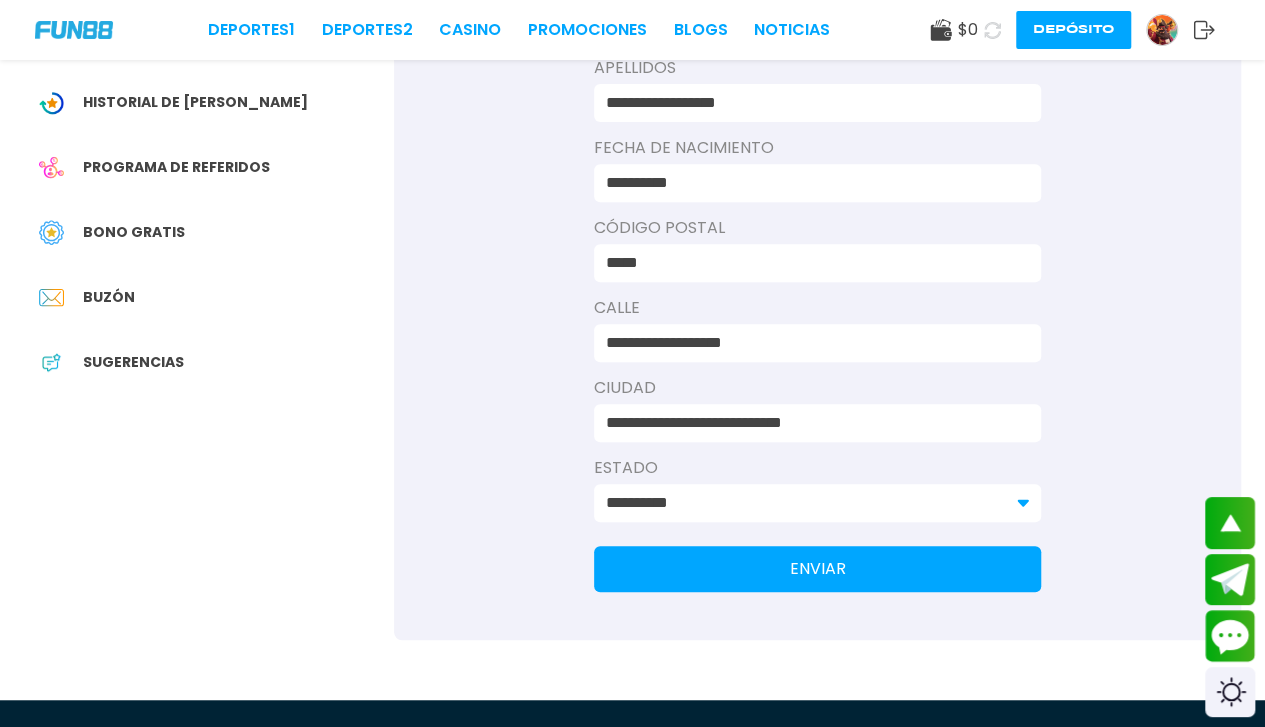 type on "**********" 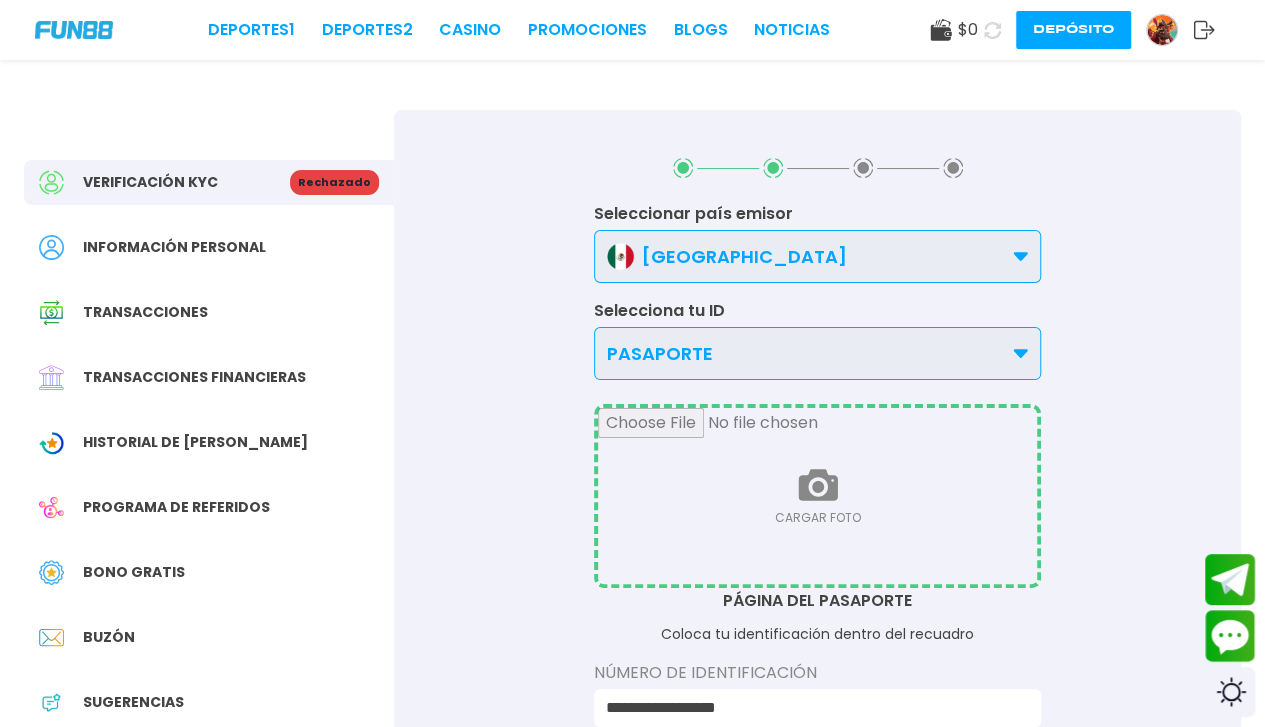 scroll, scrollTop: 0, scrollLeft: 0, axis: both 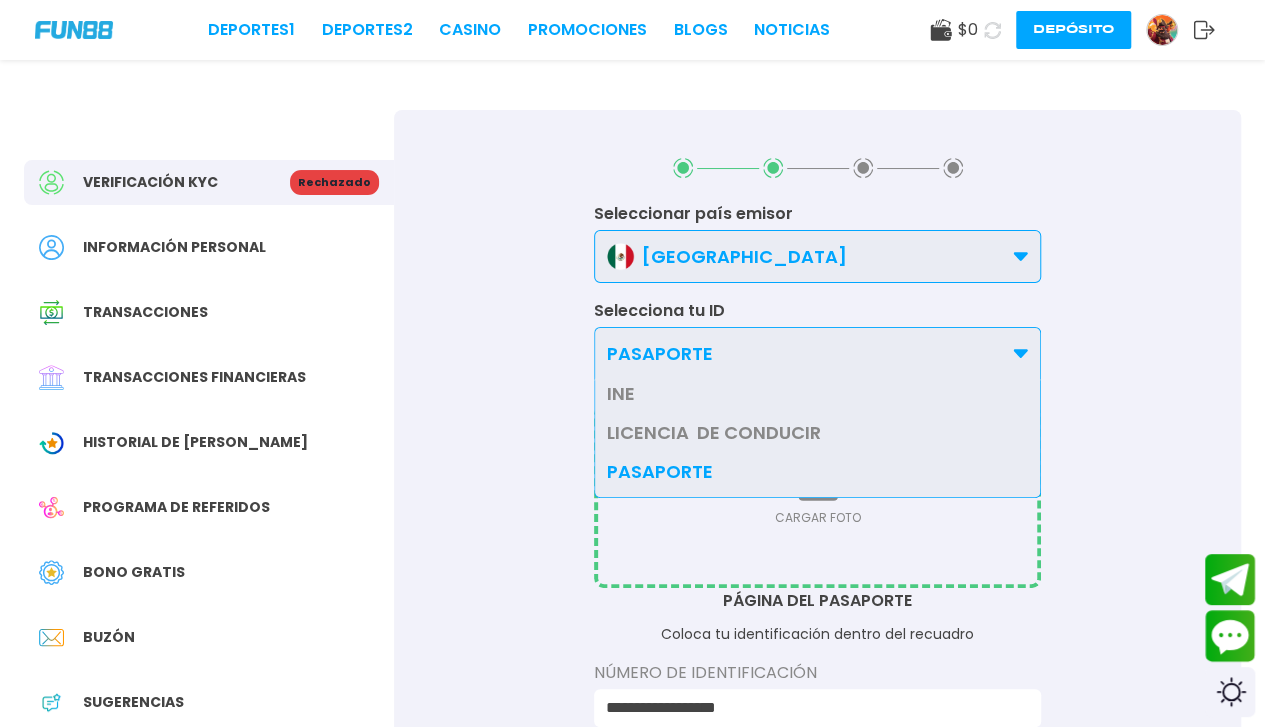 click on "INE LICENCIA  DE CONDUCIR PASAPORTE" at bounding box center [817, 439] 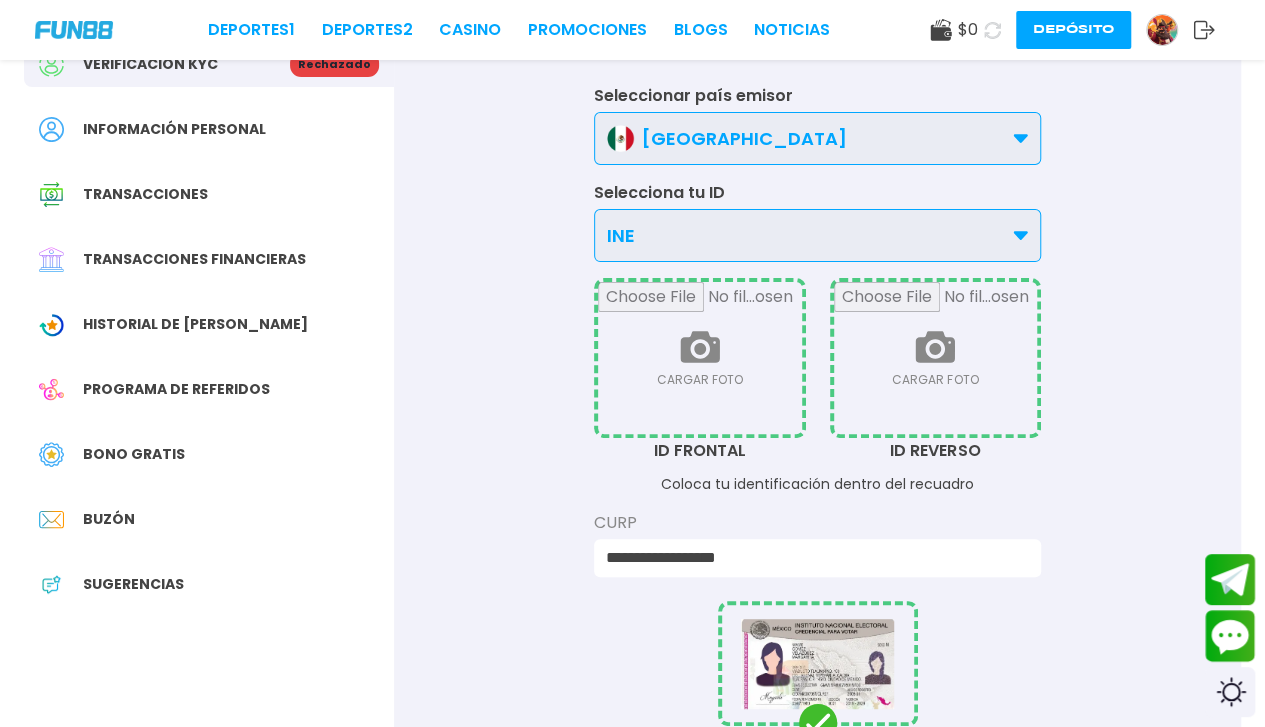scroll, scrollTop: 185, scrollLeft: 0, axis: vertical 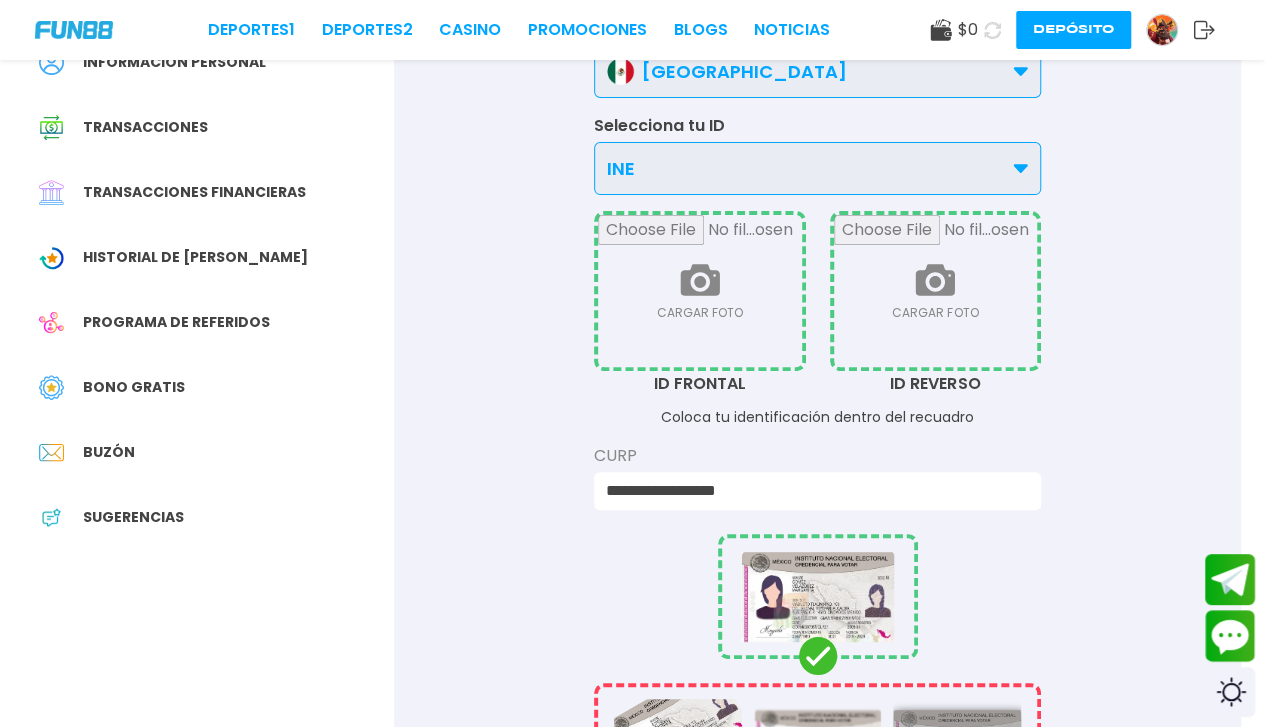 click at bounding box center (700, 291) 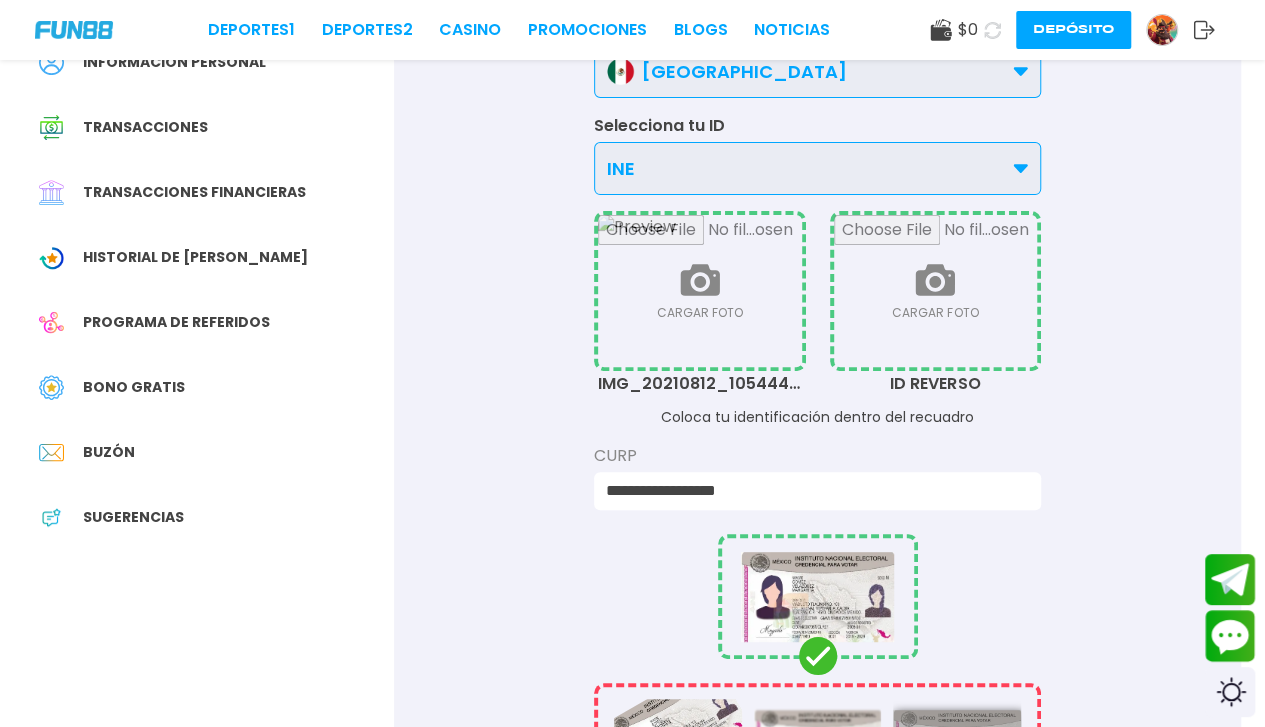 click at bounding box center (936, 291) 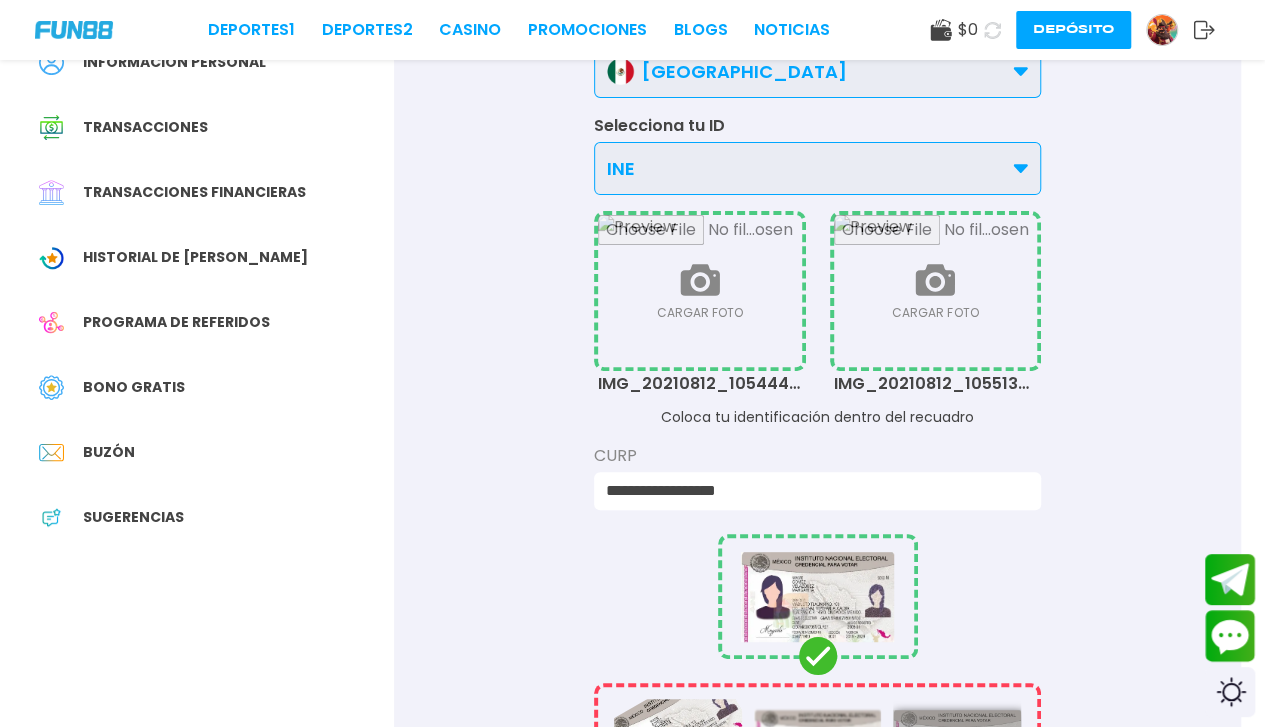 click on "**********" at bounding box center (817, 491) 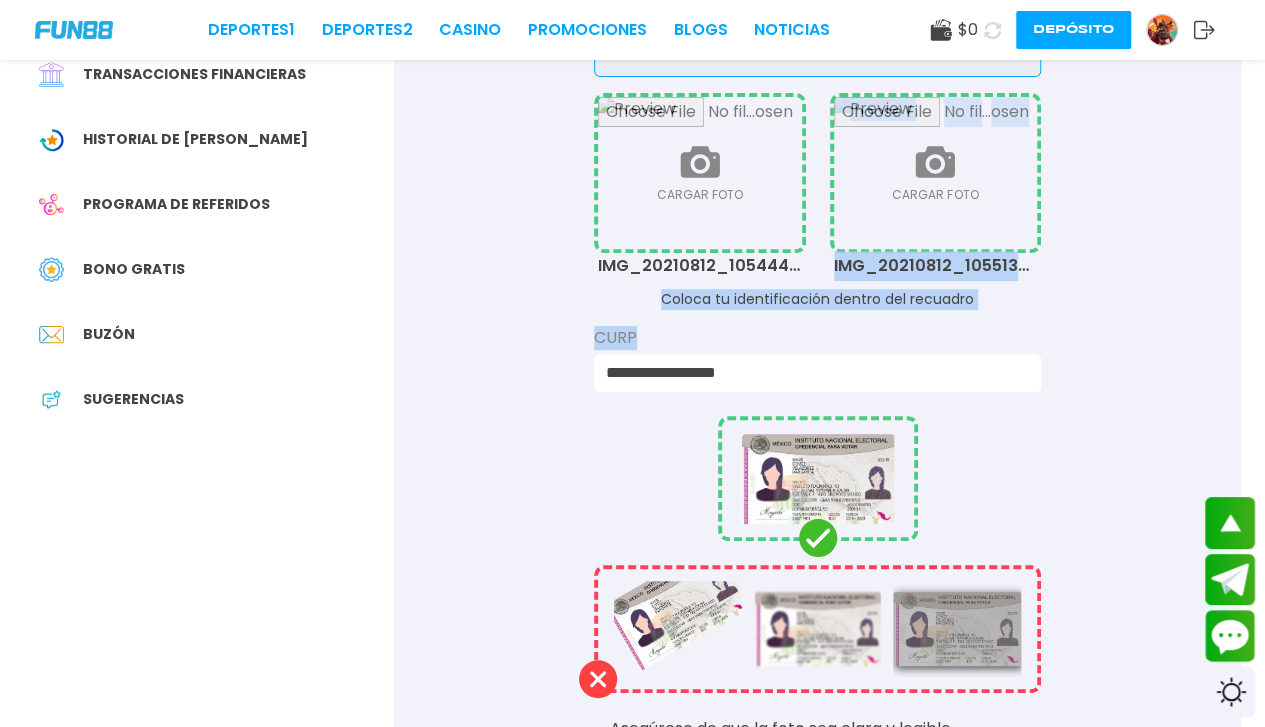 scroll, scrollTop: 405, scrollLeft: 0, axis: vertical 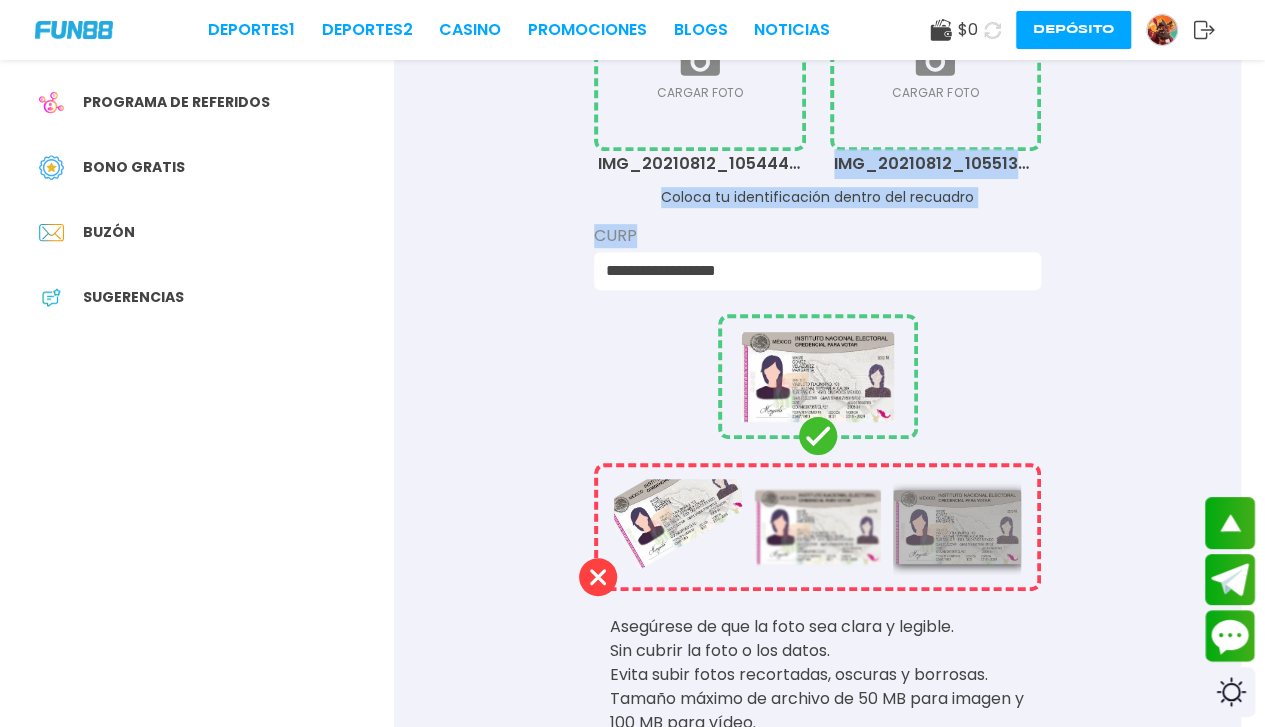 click on "**********" at bounding box center [817, 303] 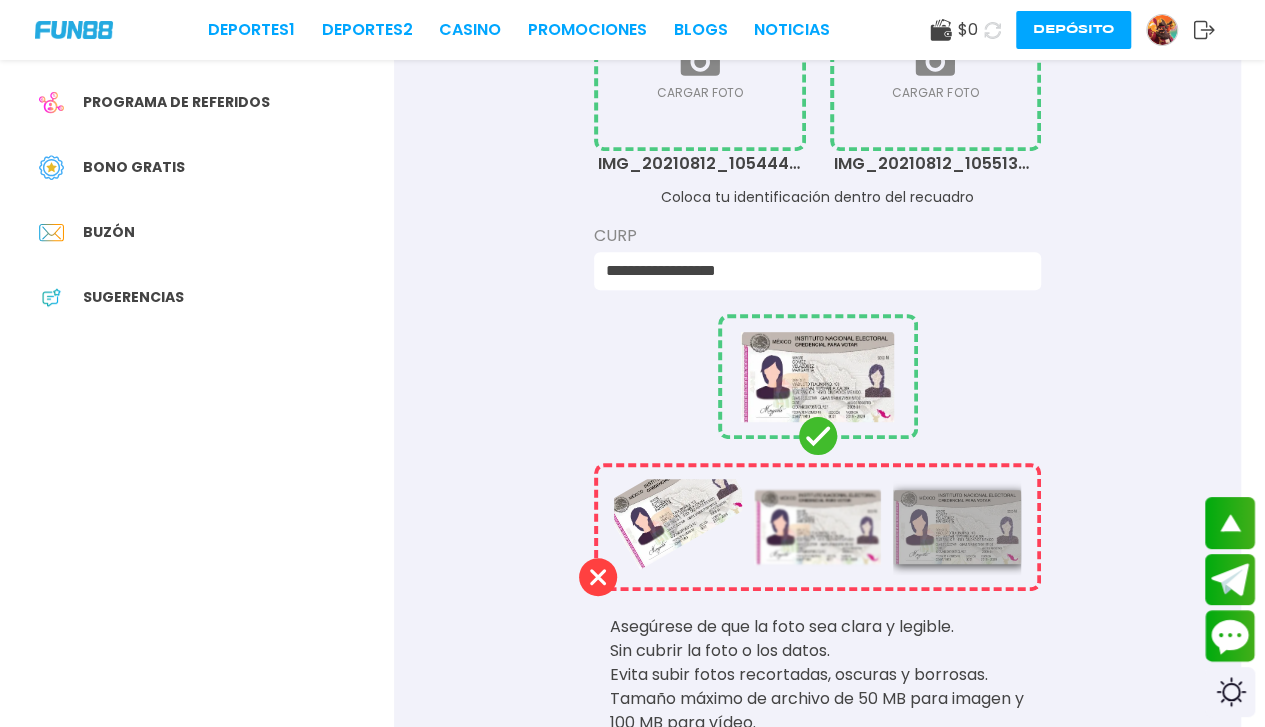 scroll, scrollTop: 749, scrollLeft: 0, axis: vertical 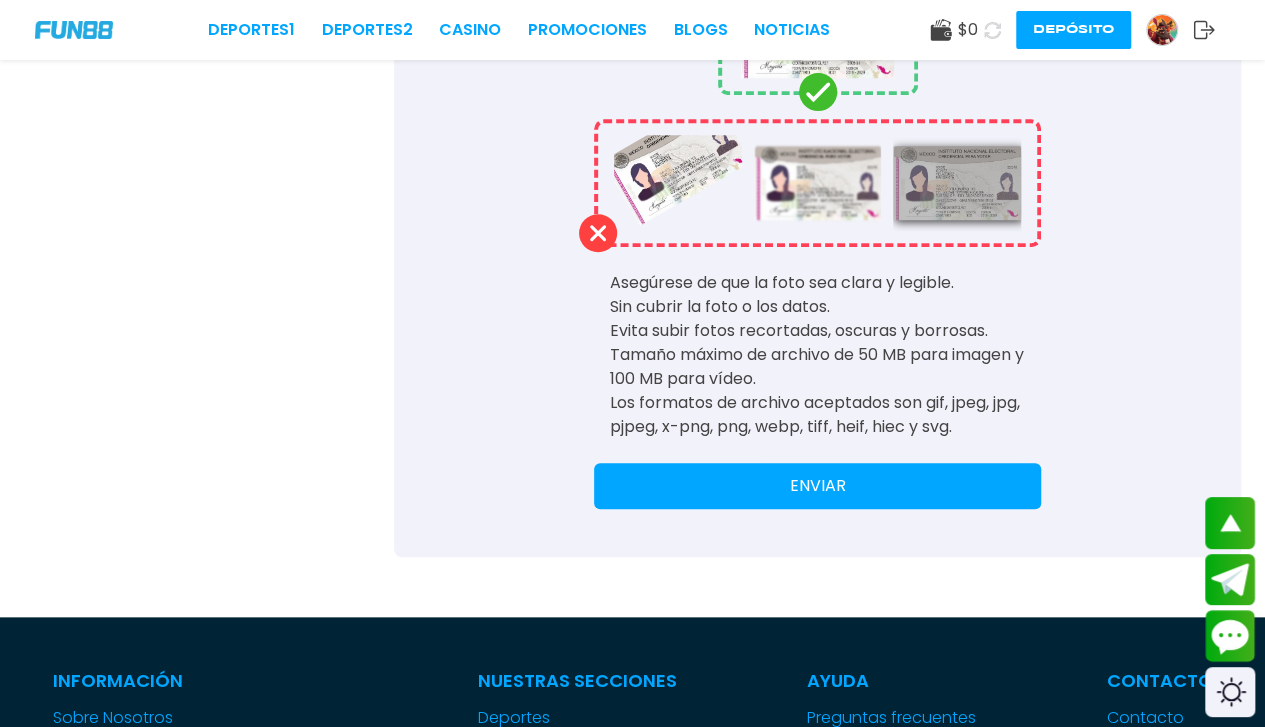 click on "ENVIAR" at bounding box center [817, 486] 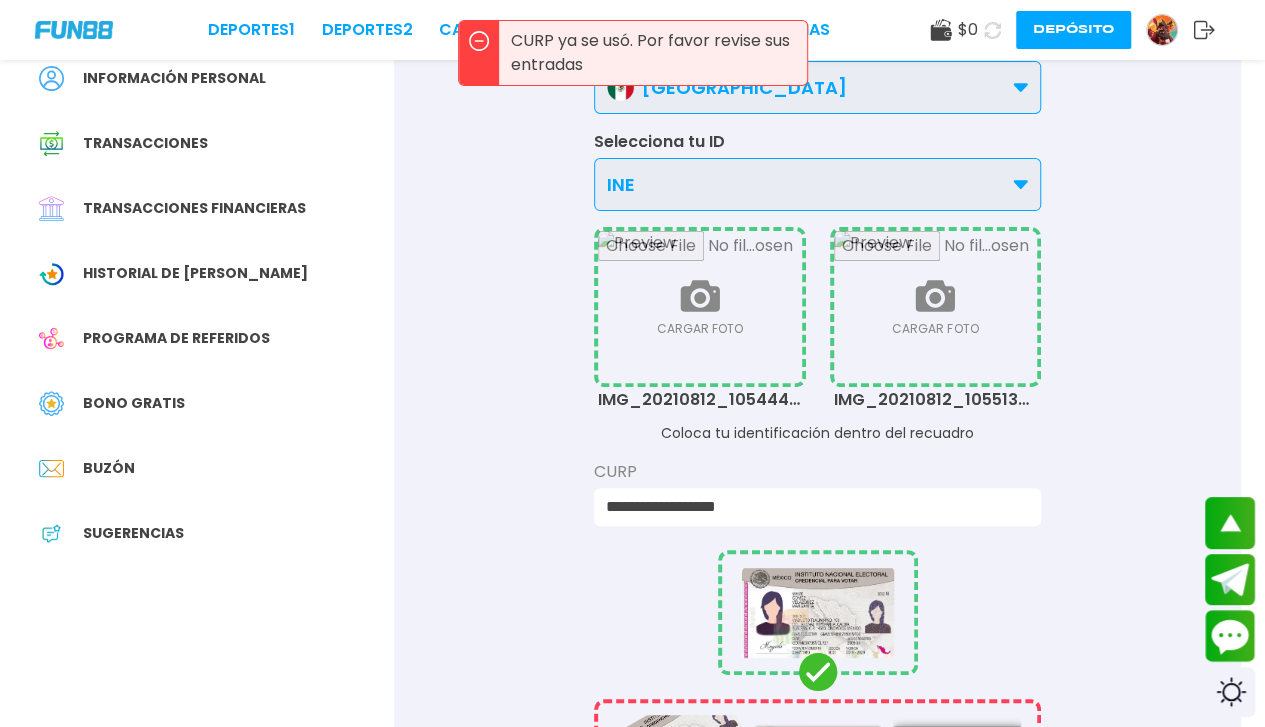 scroll, scrollTop: 113, scrollLeft: 0, axis: vertical 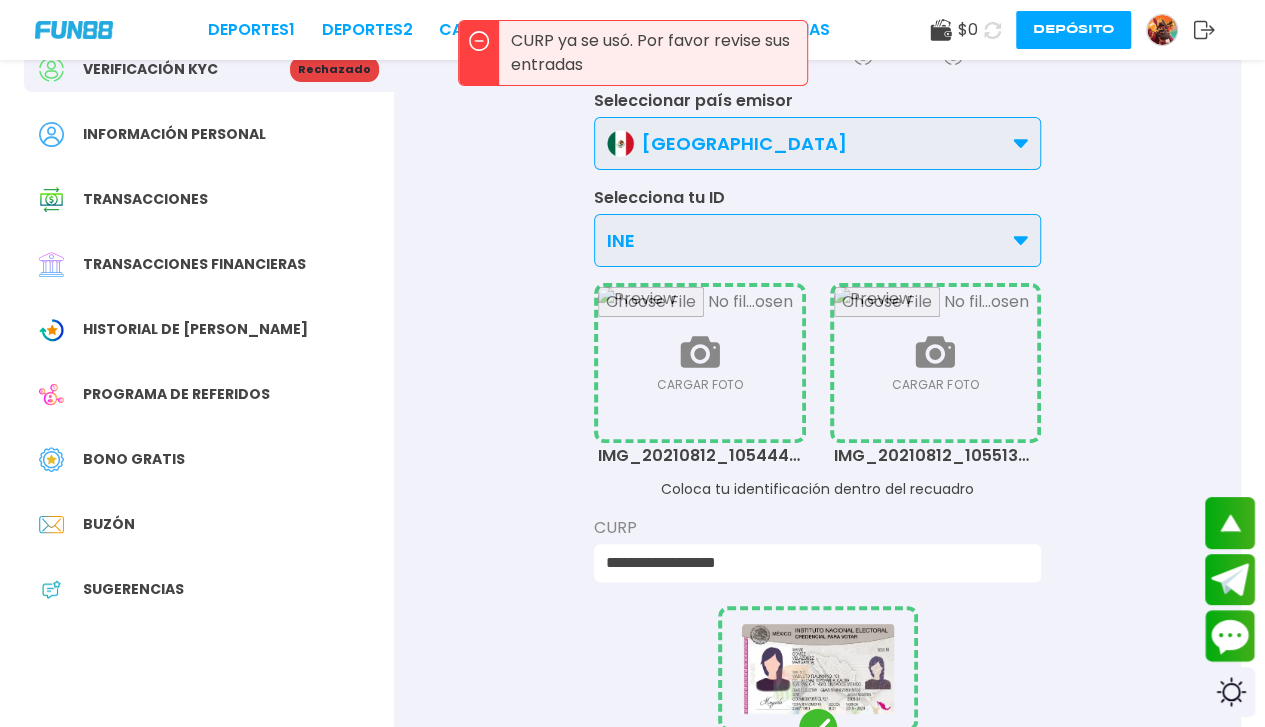 click on "**********" at bounding box center [811, 563] 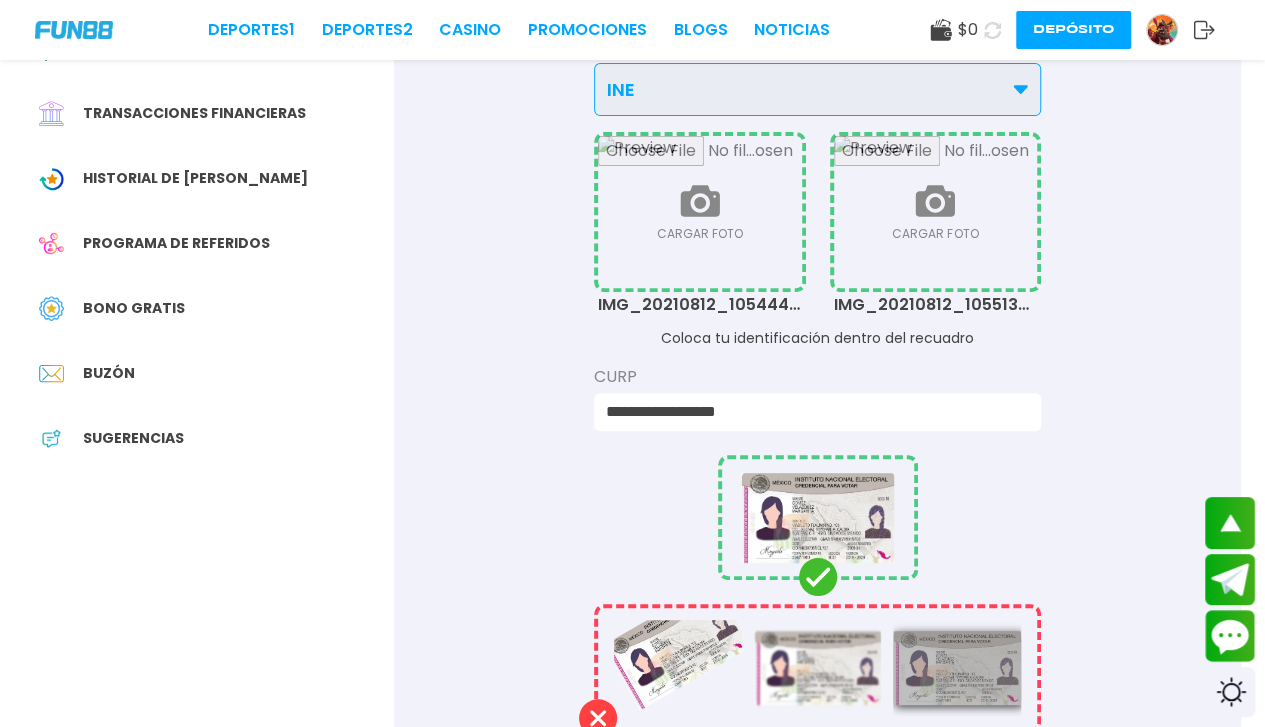 scroll, scrollTop: 749, scrollLeft: 0, axis: vertical 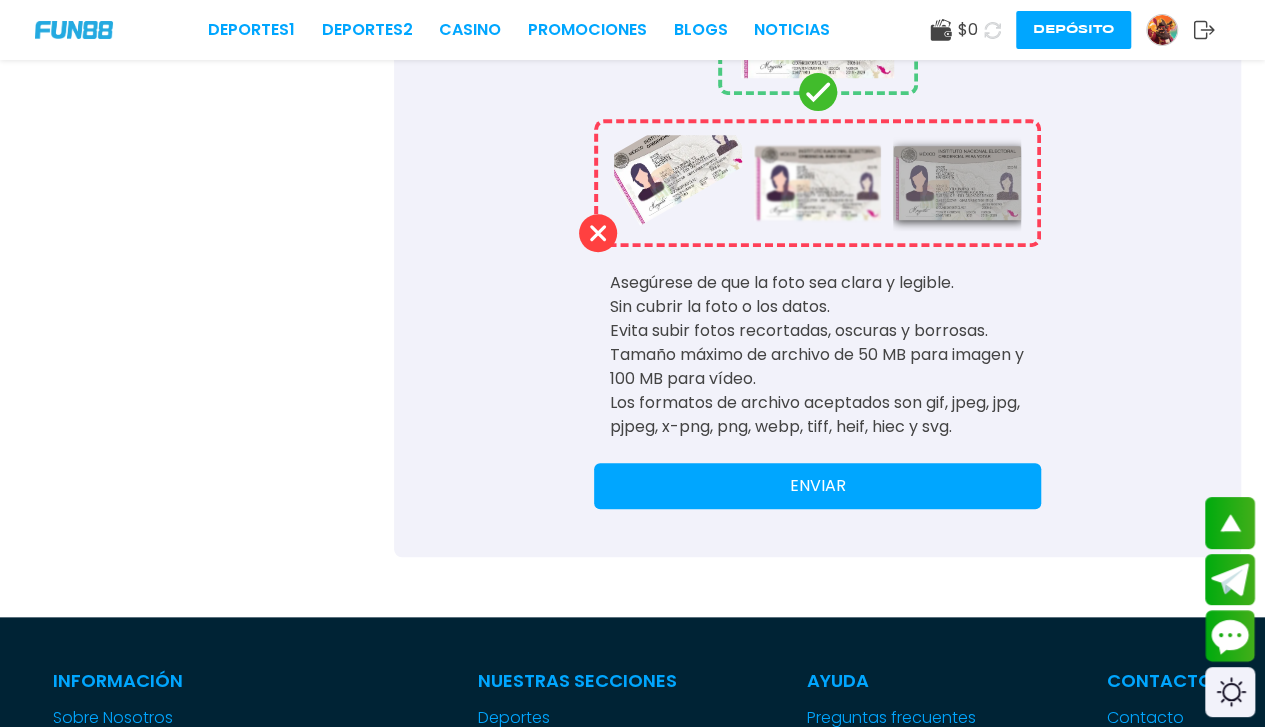 type on "**********" 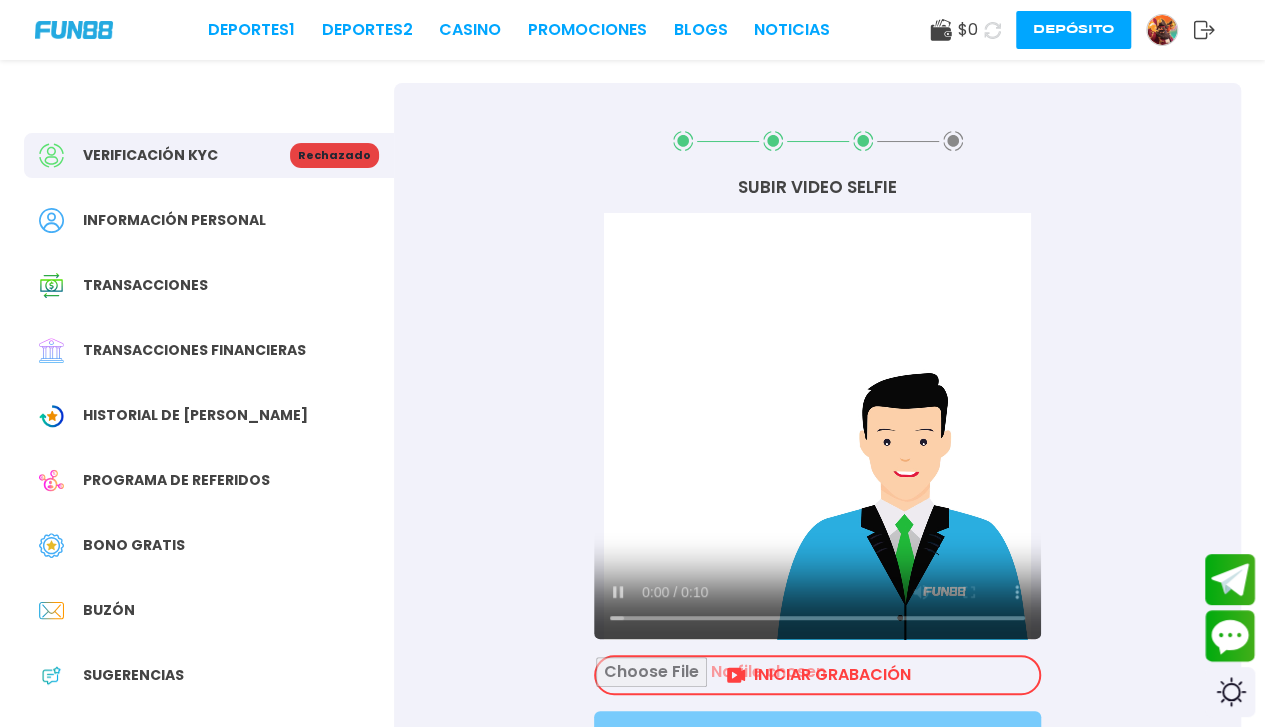 scroll, scrollTop: 0, scrollLeft: 0, axis: both 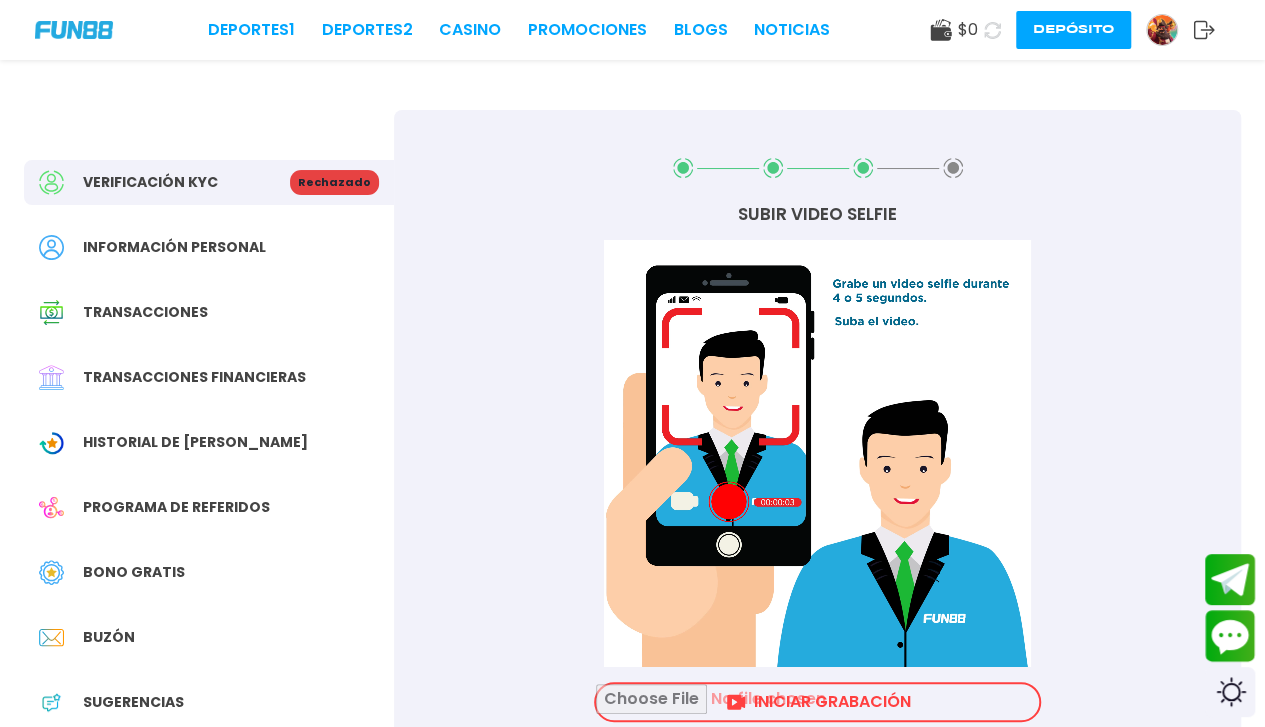 click at bounding box center (817, 702) 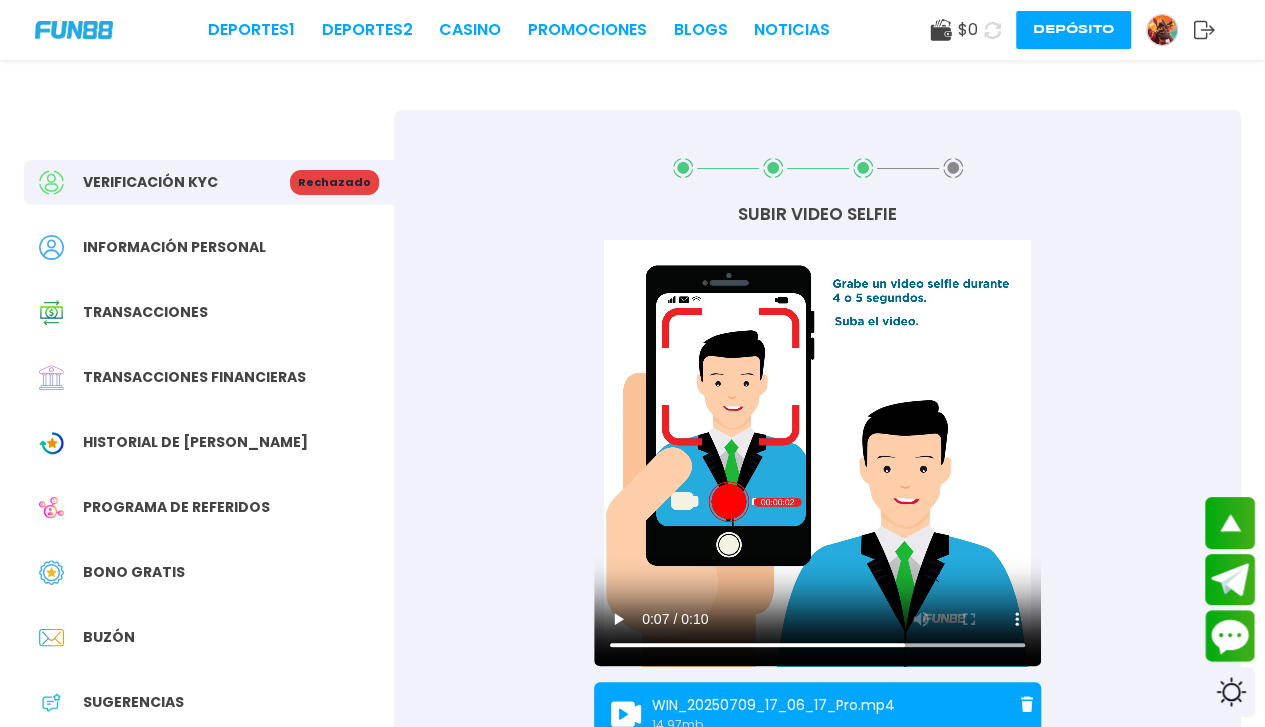 scroll, scrollTop: 714, scrollLeft: 0, axis: vertical 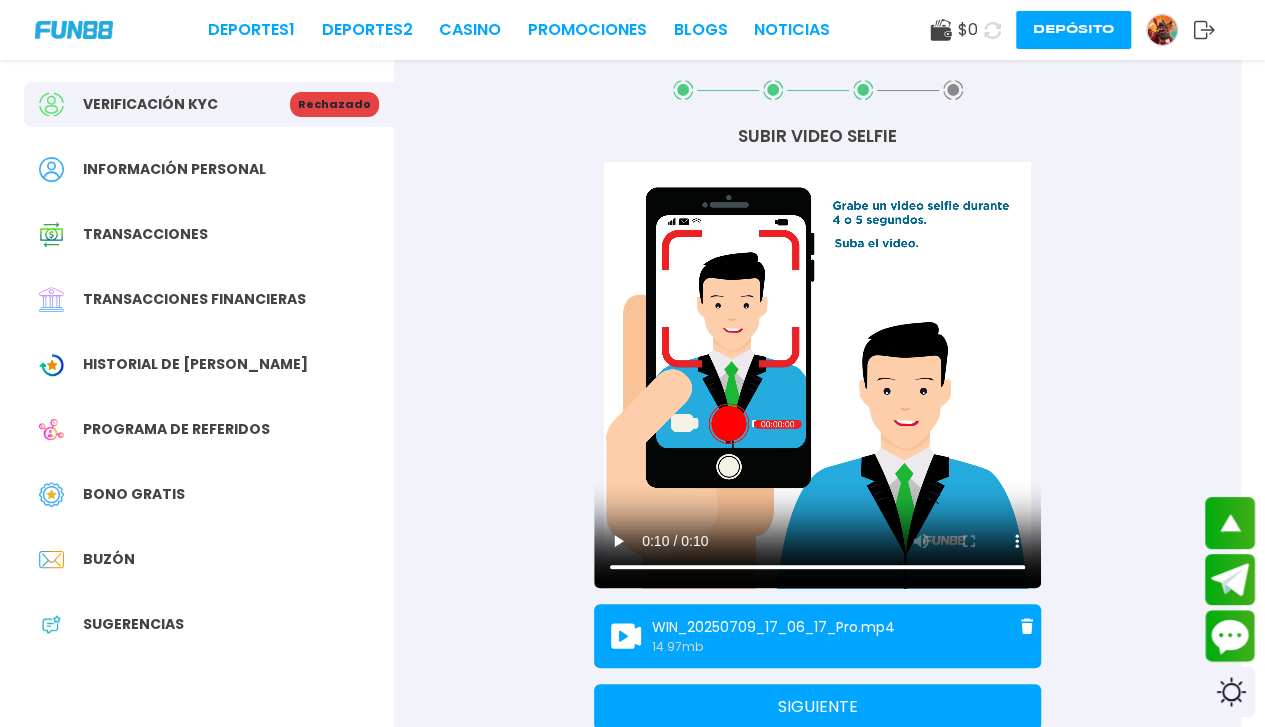 click on "SIGUIENTE" at bounding box center (817, 707) 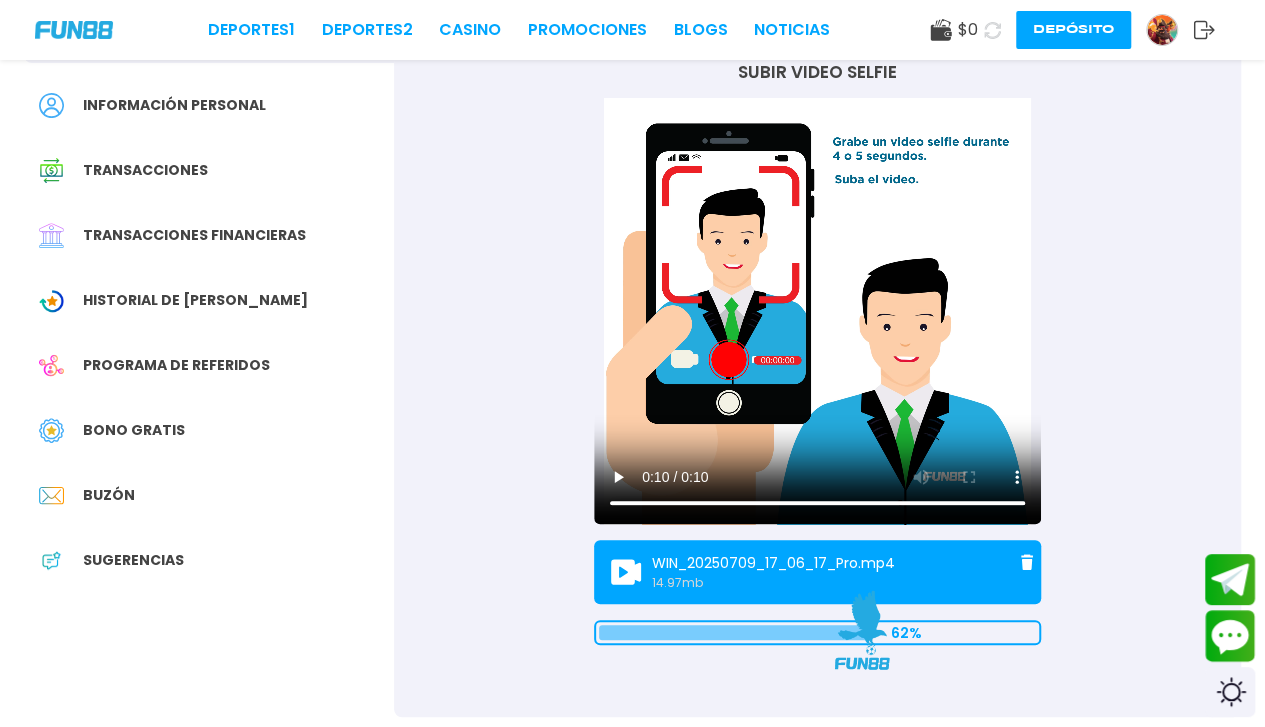 scroll, scrollTop: 62, scrollLeft: 0, axis: vertical 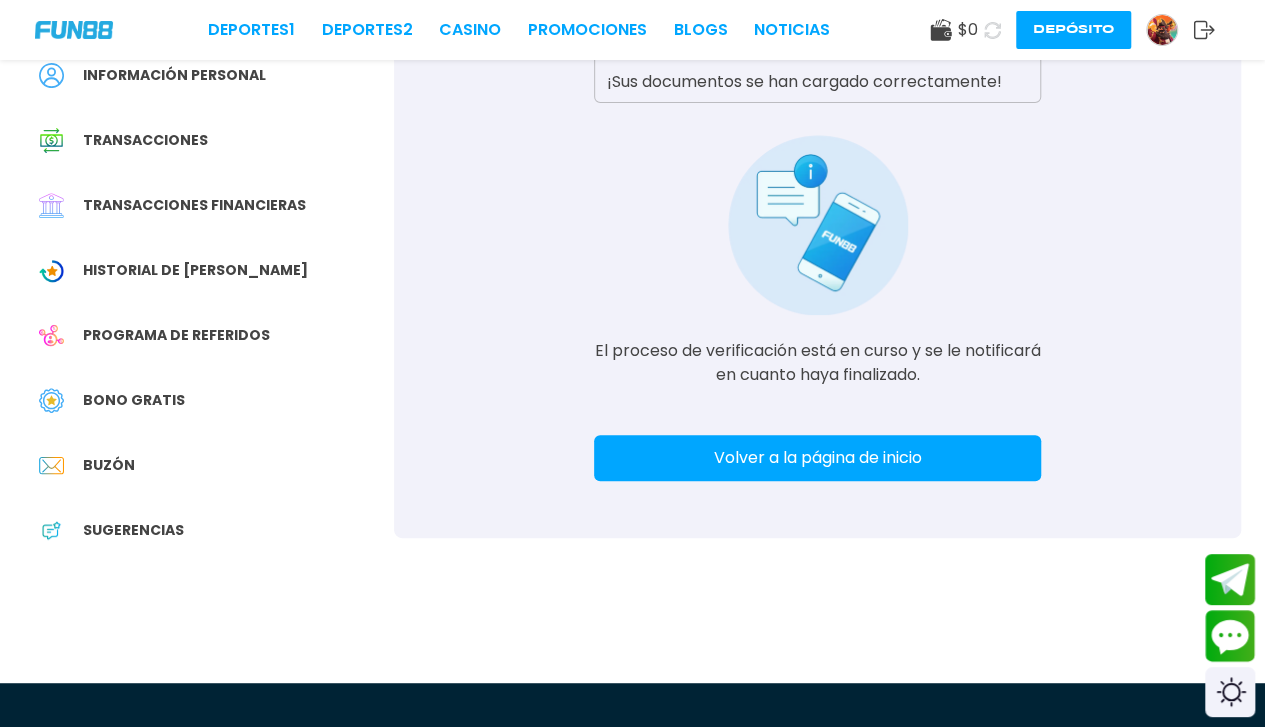 drag, startPoint x: 861, startPoint y: 414, endPoint x: 822, endPoint y: 442, distance: 48.010414 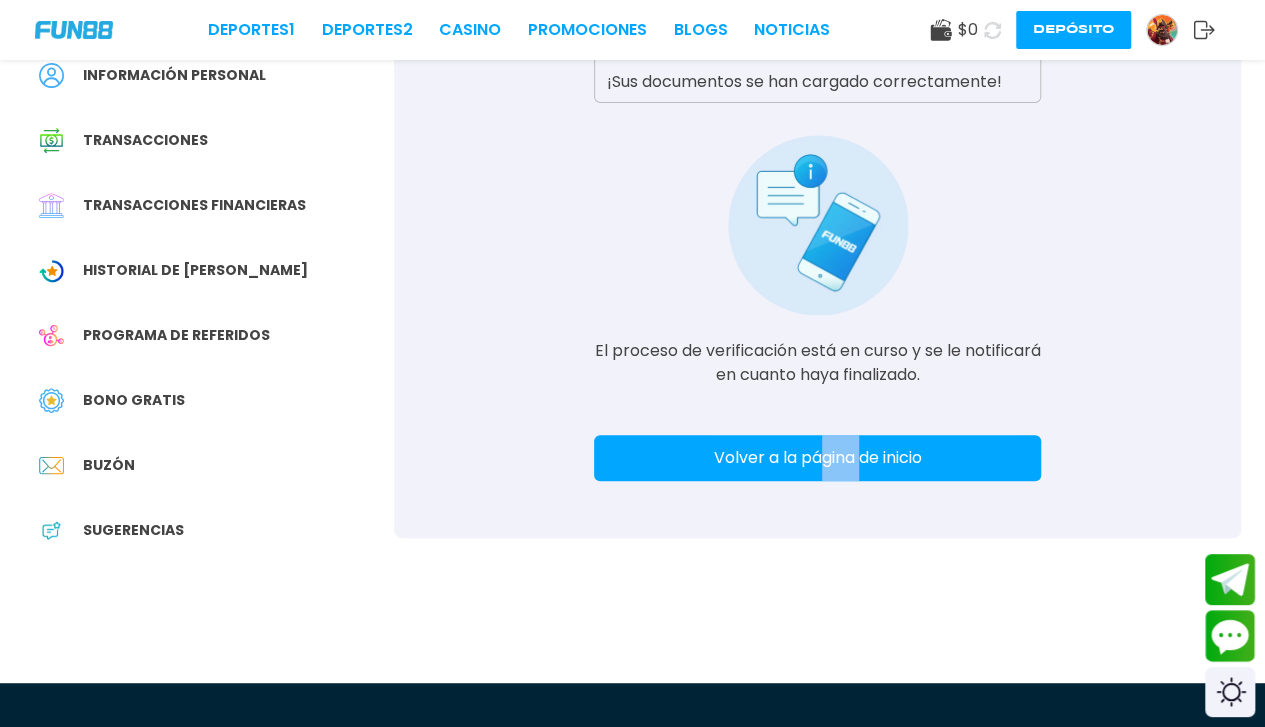 click on "Volver a la página de inicio" at bounding box center [817, 458] 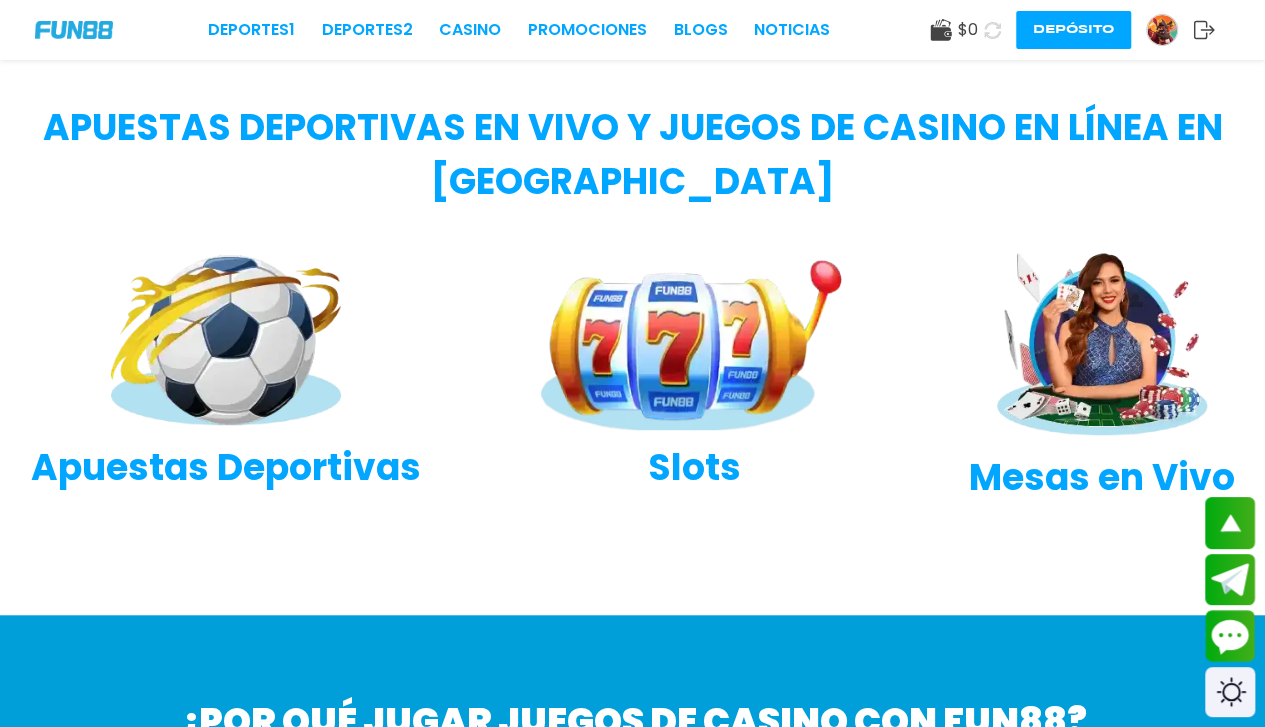 scroll, scrollTop: 34, scrollLeft: 0, axis: vertical 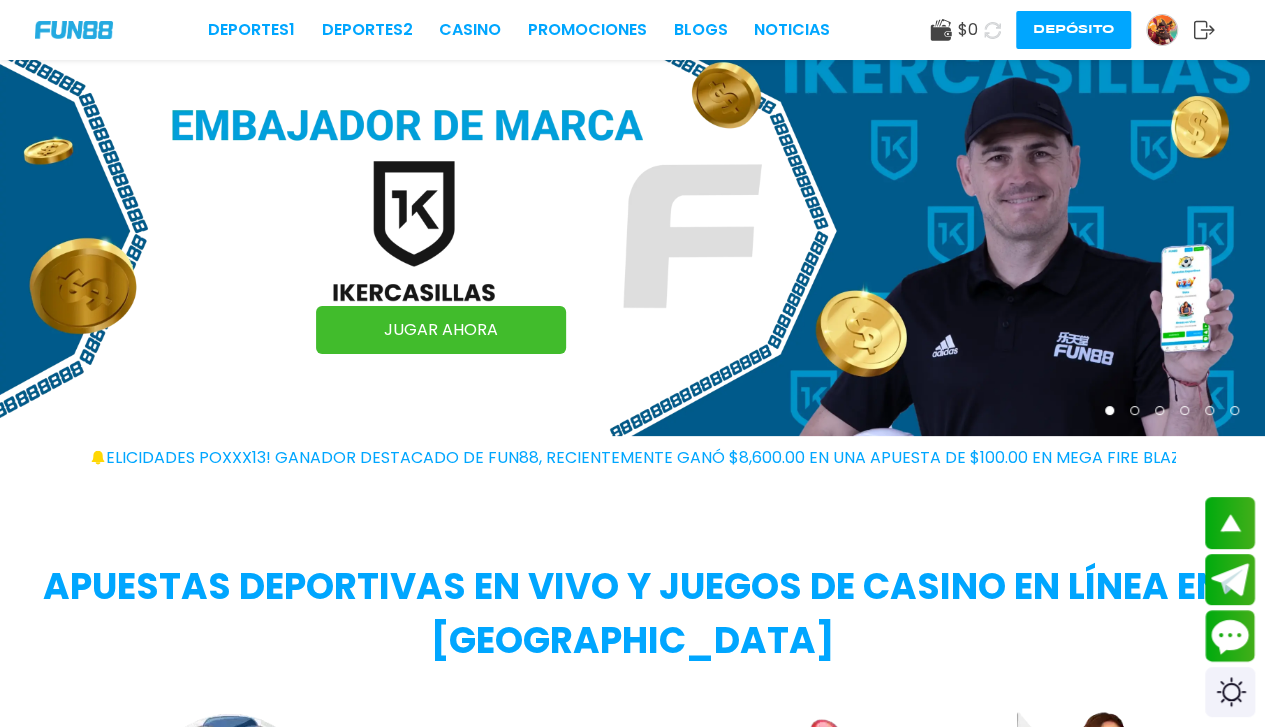 click at bounding box center (1162, 30) 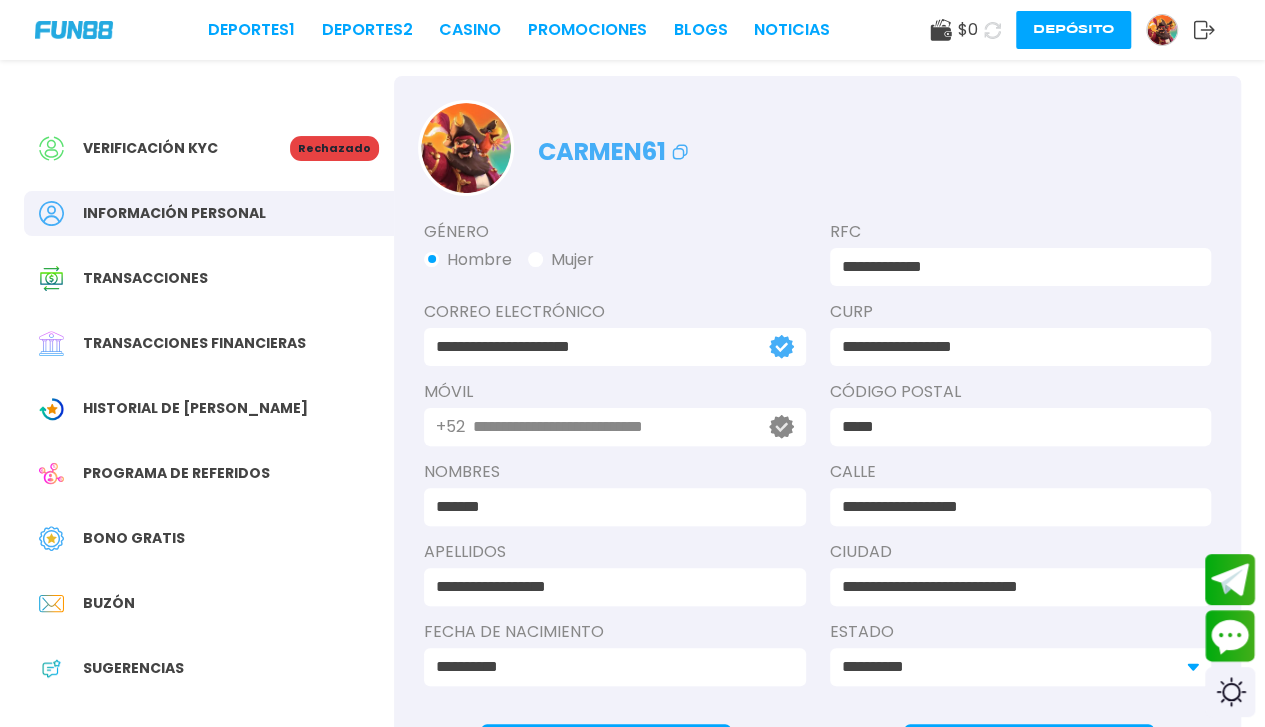scroll, scrollTop: 0, scrollLeft: 0, axis: both 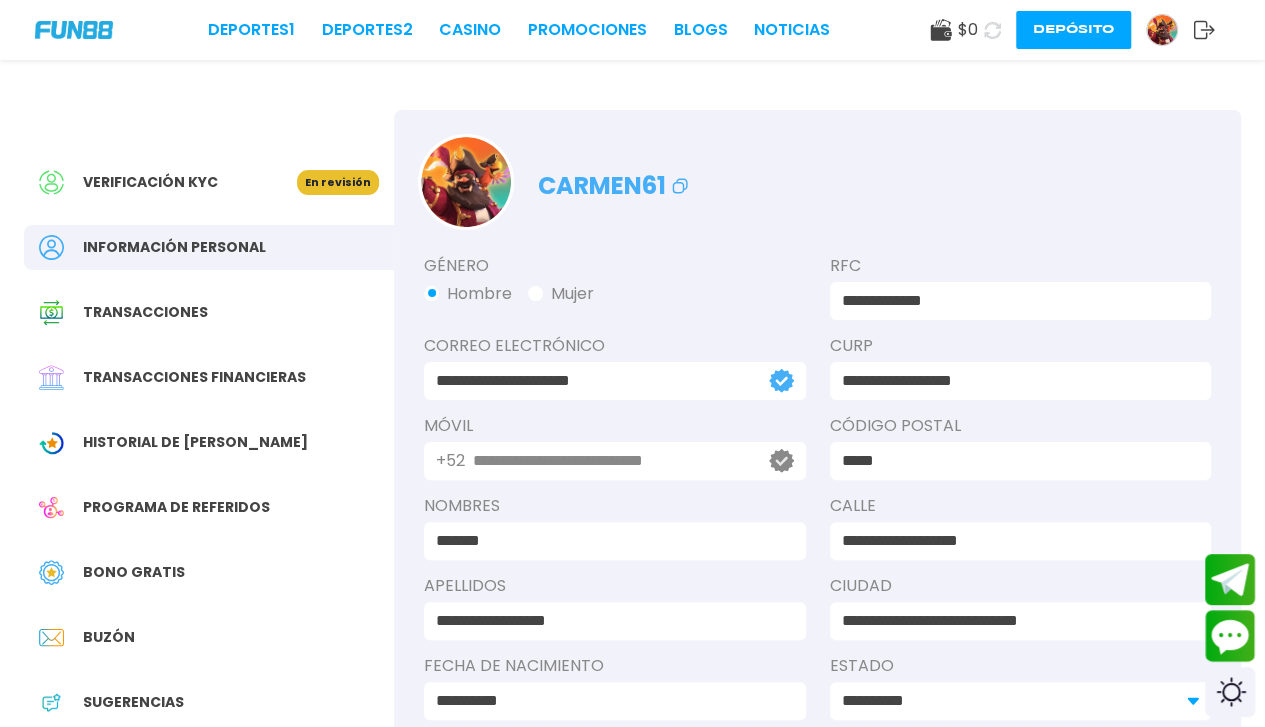 click on "Transacciones" at bounding box center (209, 312) 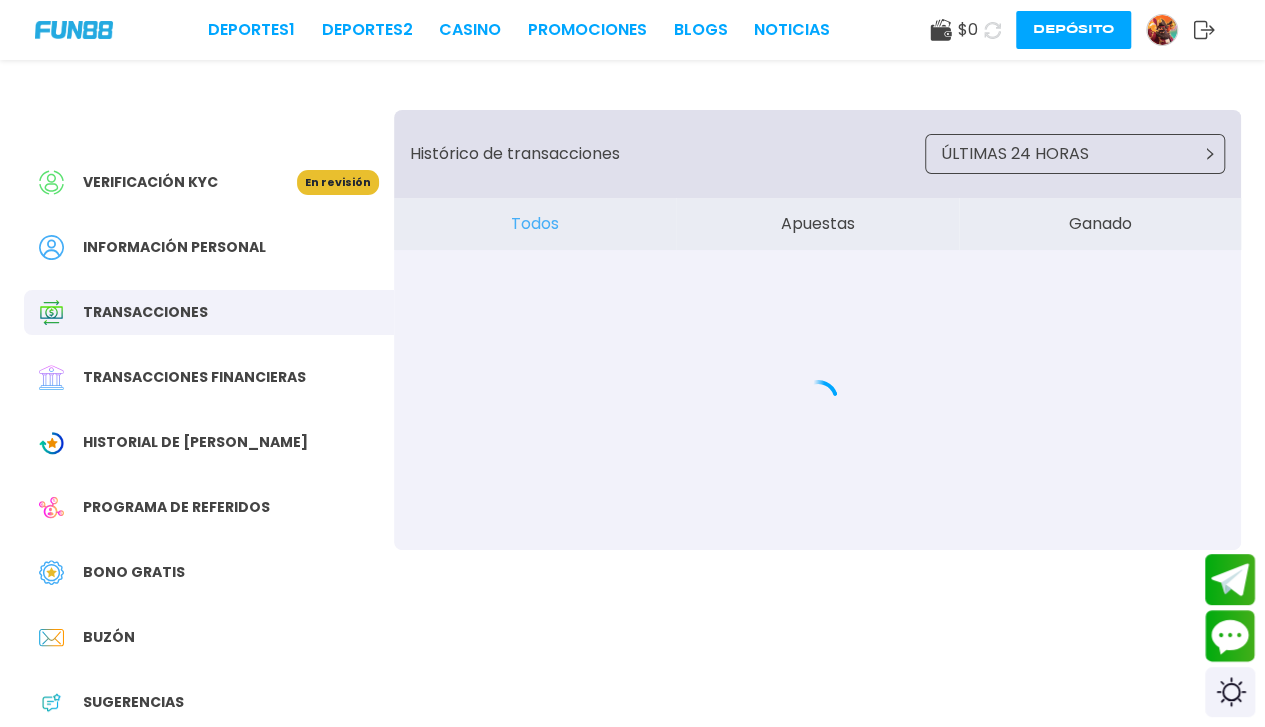click on "Información personal" at bounding box center (209, 247) 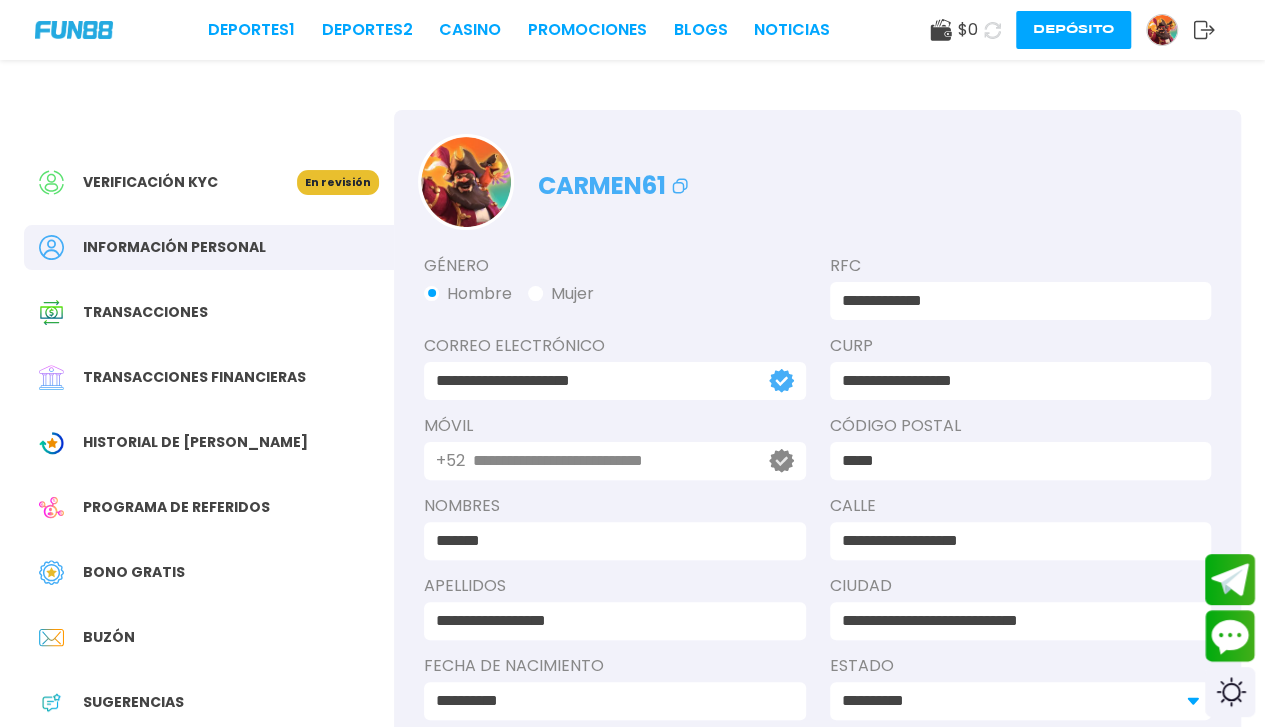 click on "**********" at bounding box center (632, 445) 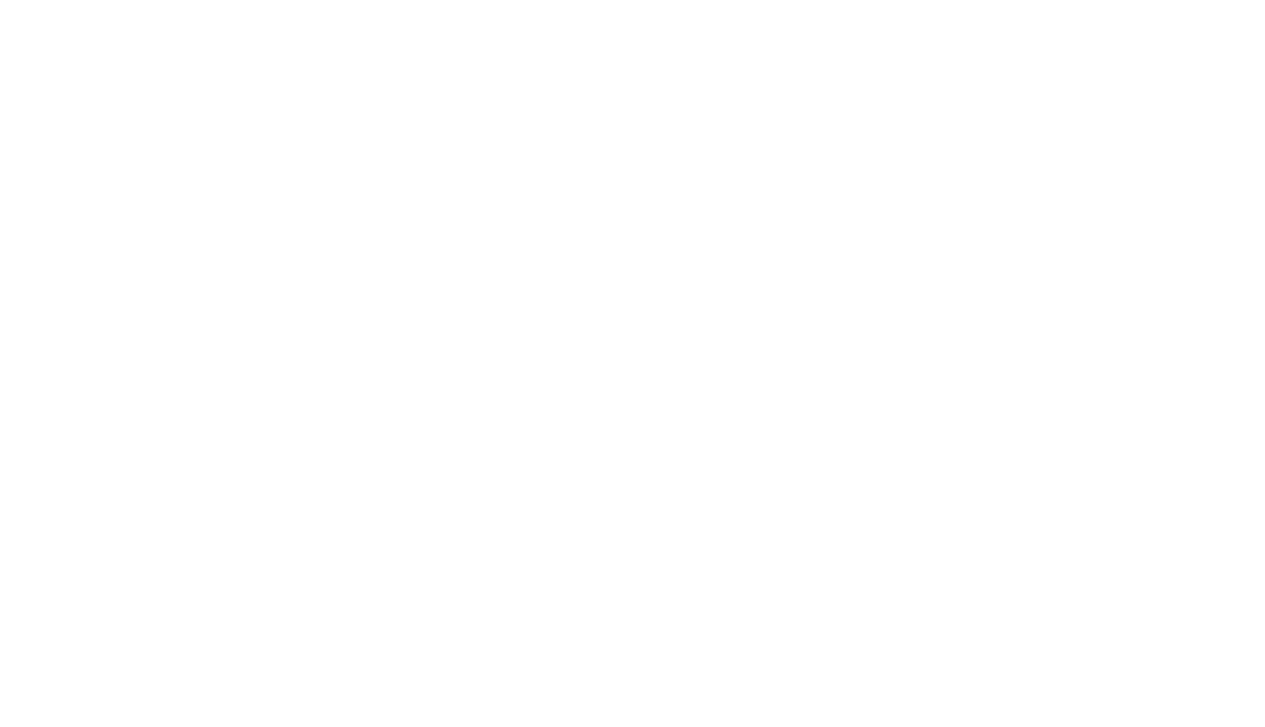scroll, scrollTop: 0, scrollLeft: 0, axis: both 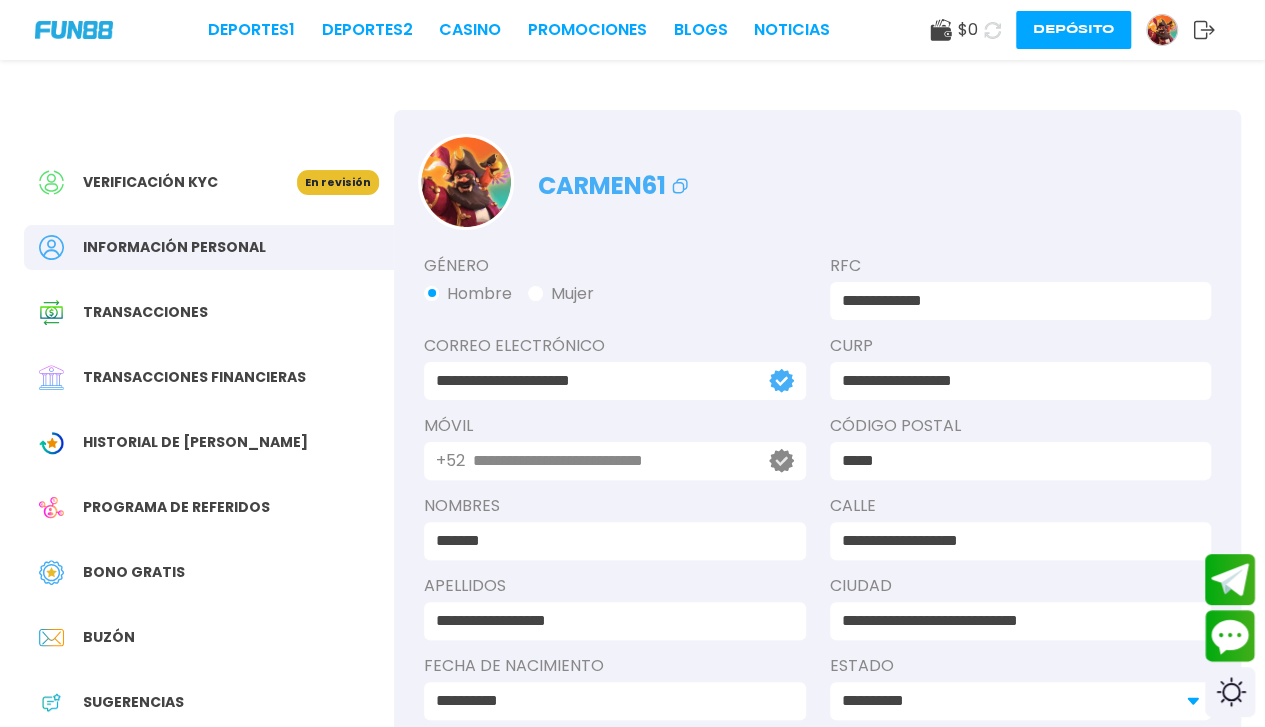 type on "**********" 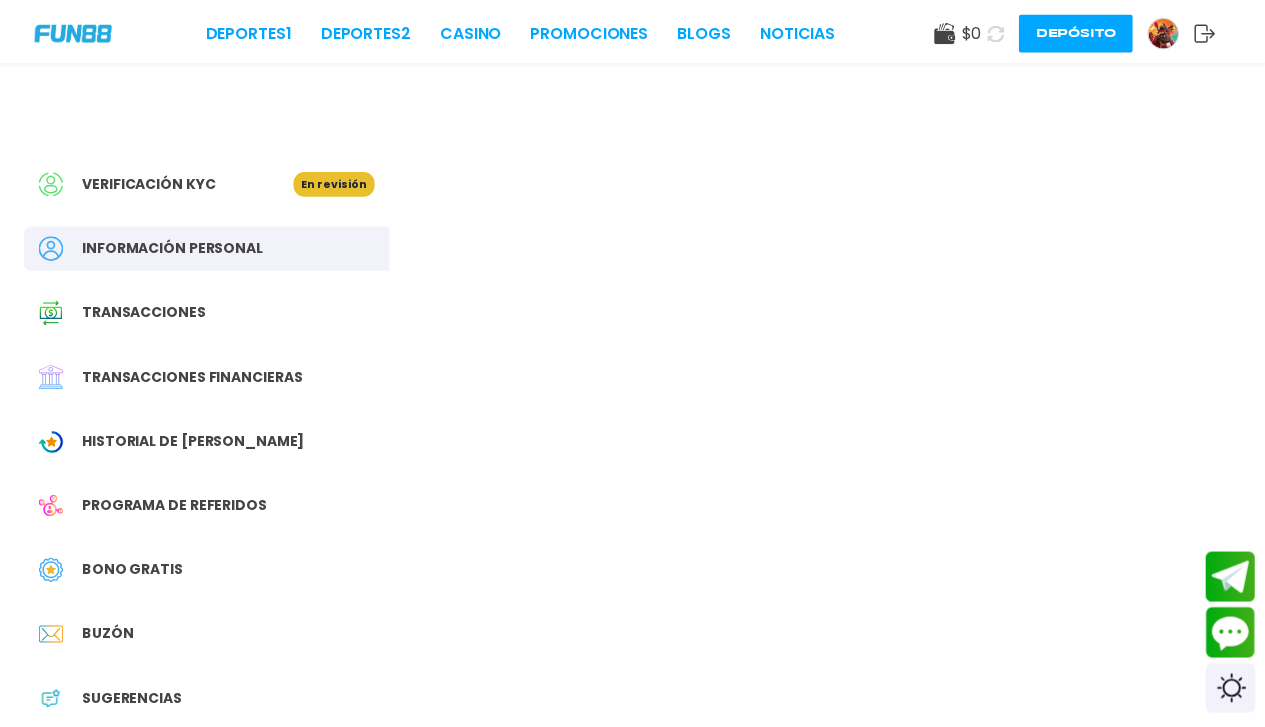 scroll, scrollTop: 0, scrollLeft: 0, axis: both 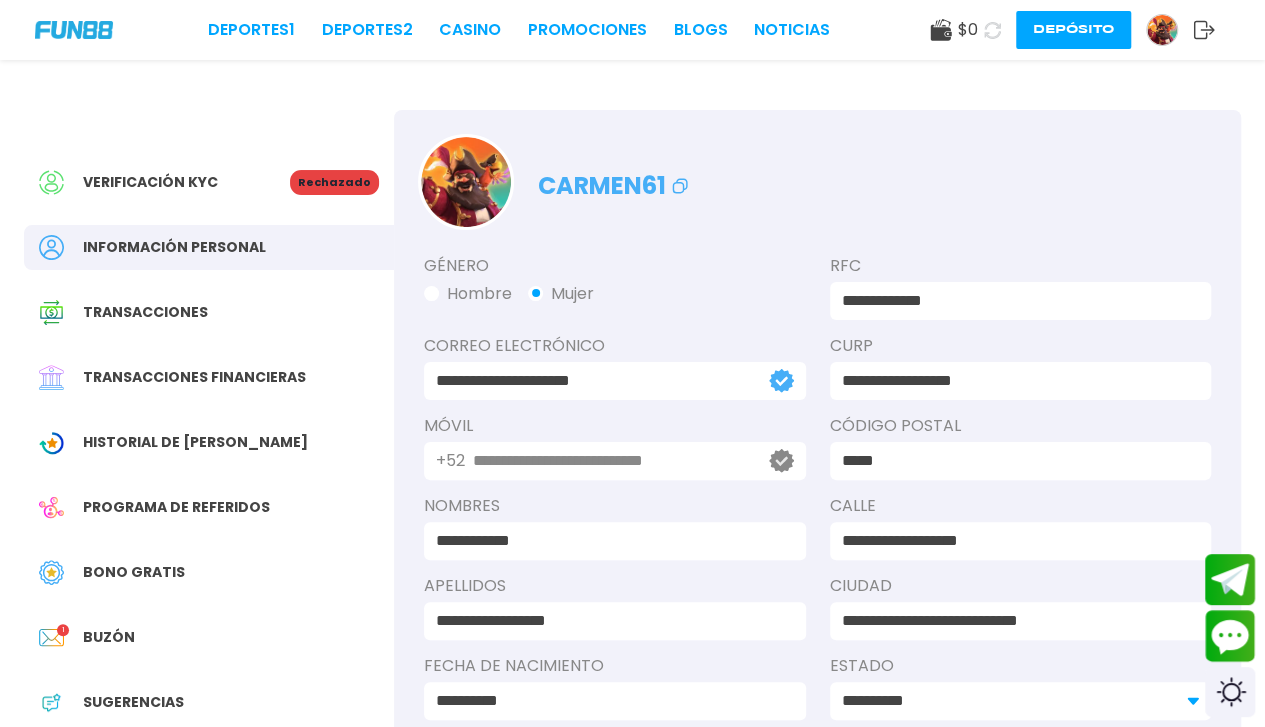 click on "Verificación KYC Rechazado Información personal Transacciones Transacciones financieras Historial de Bonos Programa de referidos Bono Gratis Buzón 1 Sugerencias" at bounding box center (209, 452) 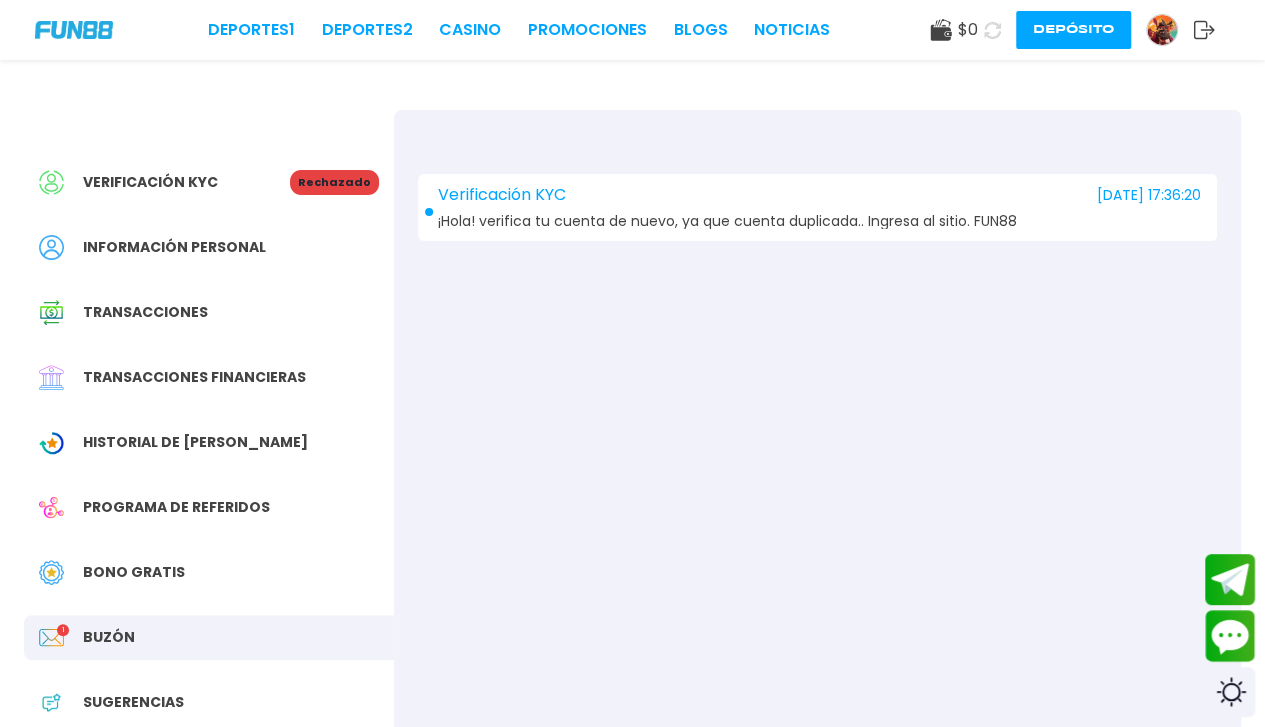 click on "¡Hola! verifica tu cuenta de nuevo, ya que cuenta duplicada..
Ingresa al sitio. FUN88" at bounding box center [727, 221] 